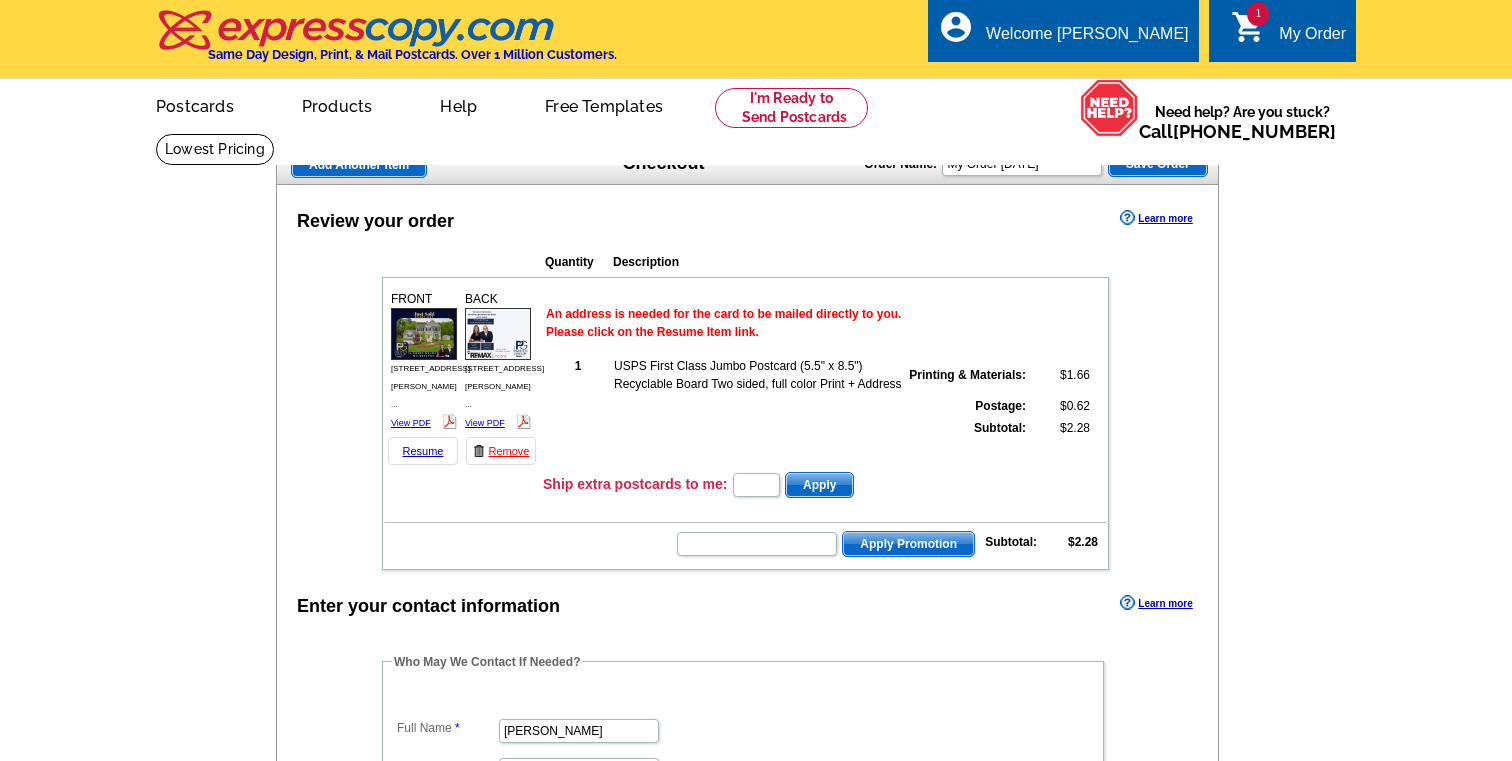 scroll, scrollTop: 0, scrollLeft: 0, axis: both 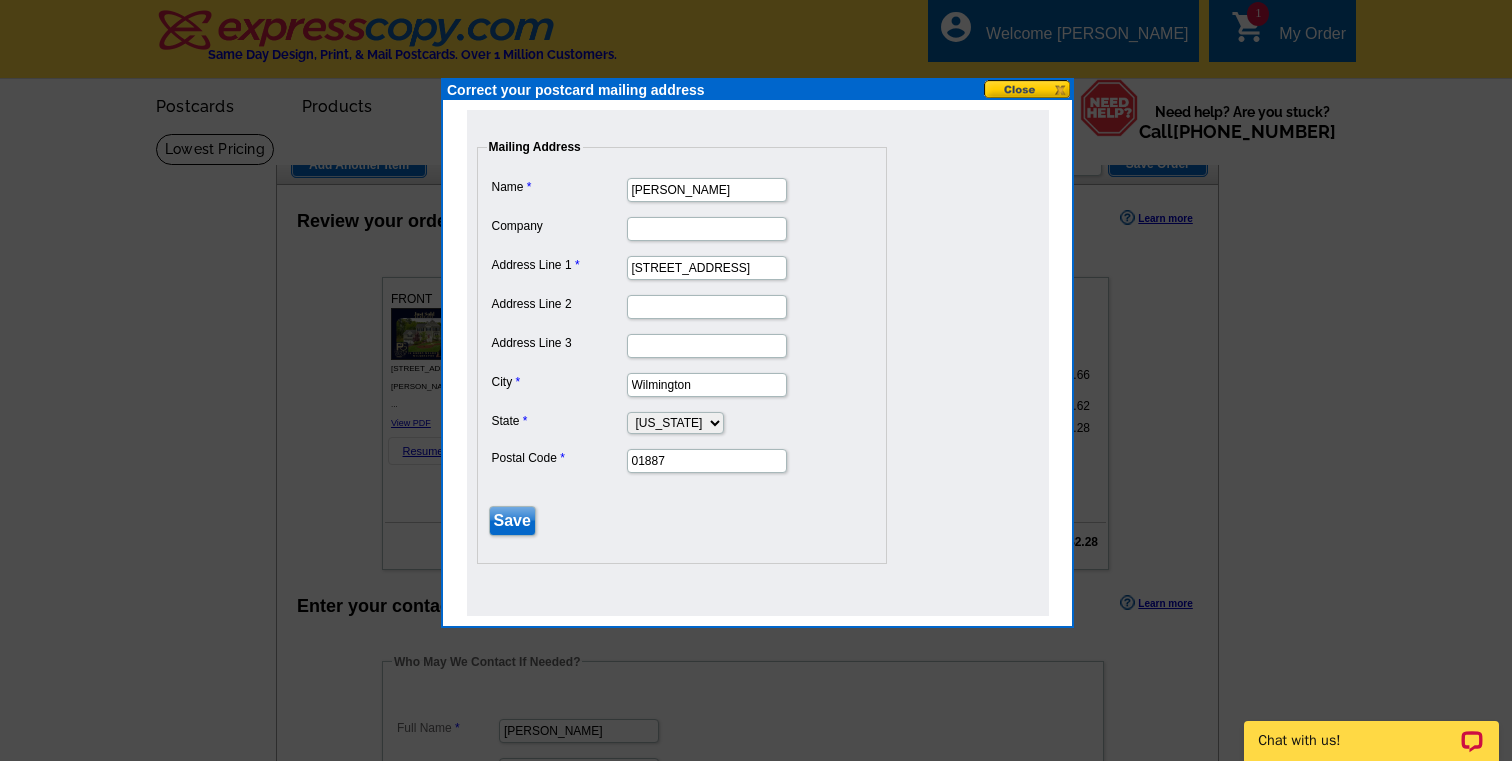 click at bounding box center (1028, 89) 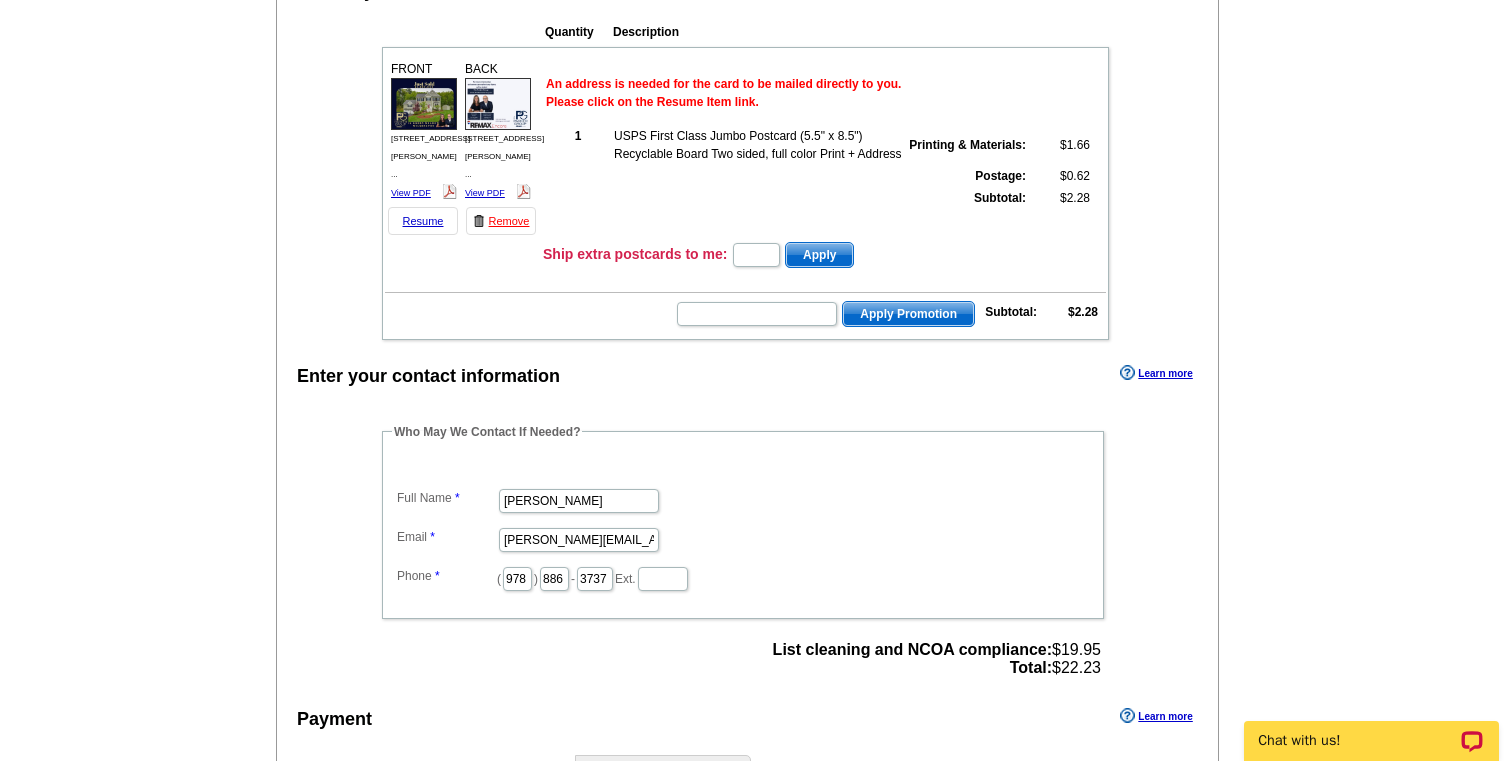 scroll, scrollTop: 0, scrollLeft: 0, axis: both 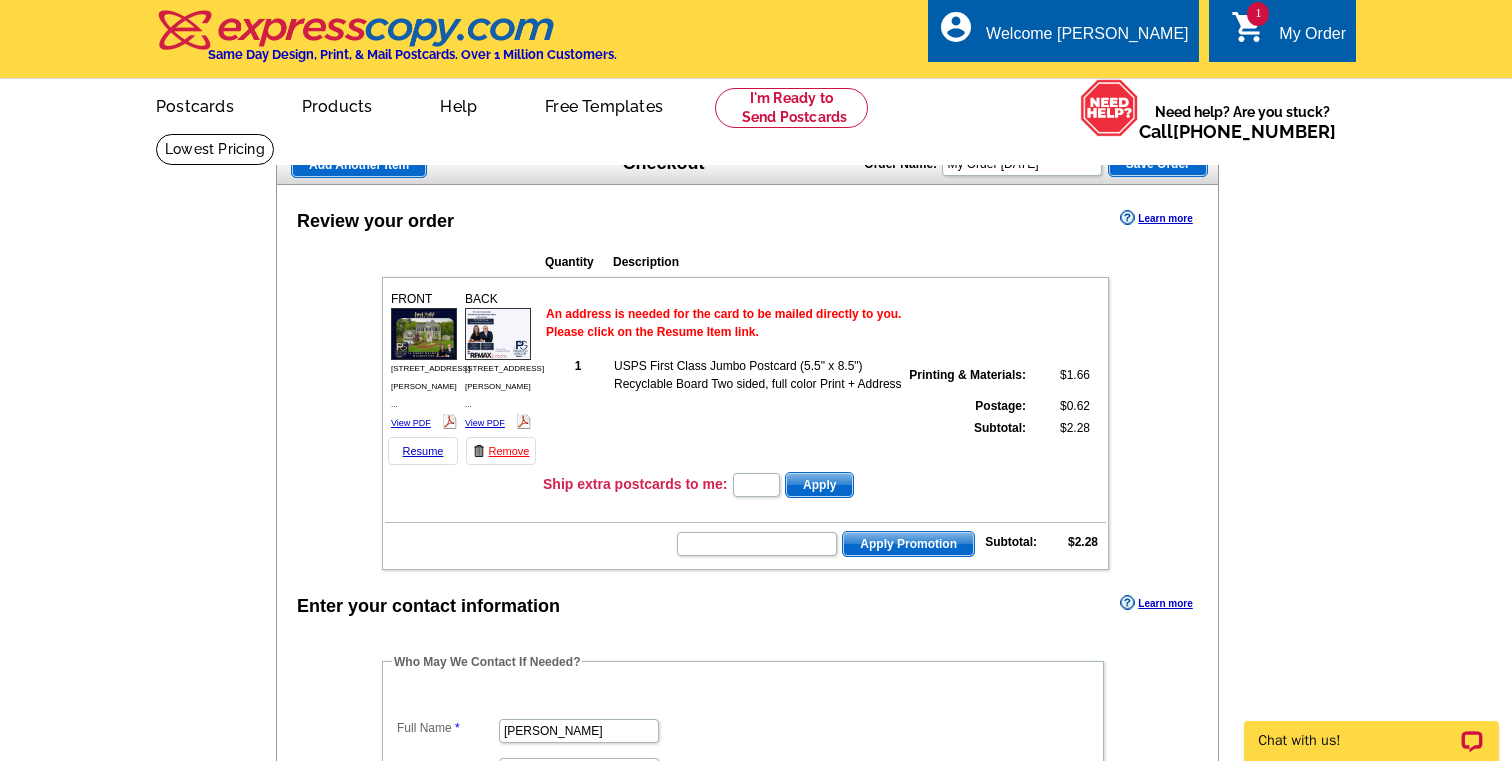 click on "My Order" at bounding box center (1312, 39) 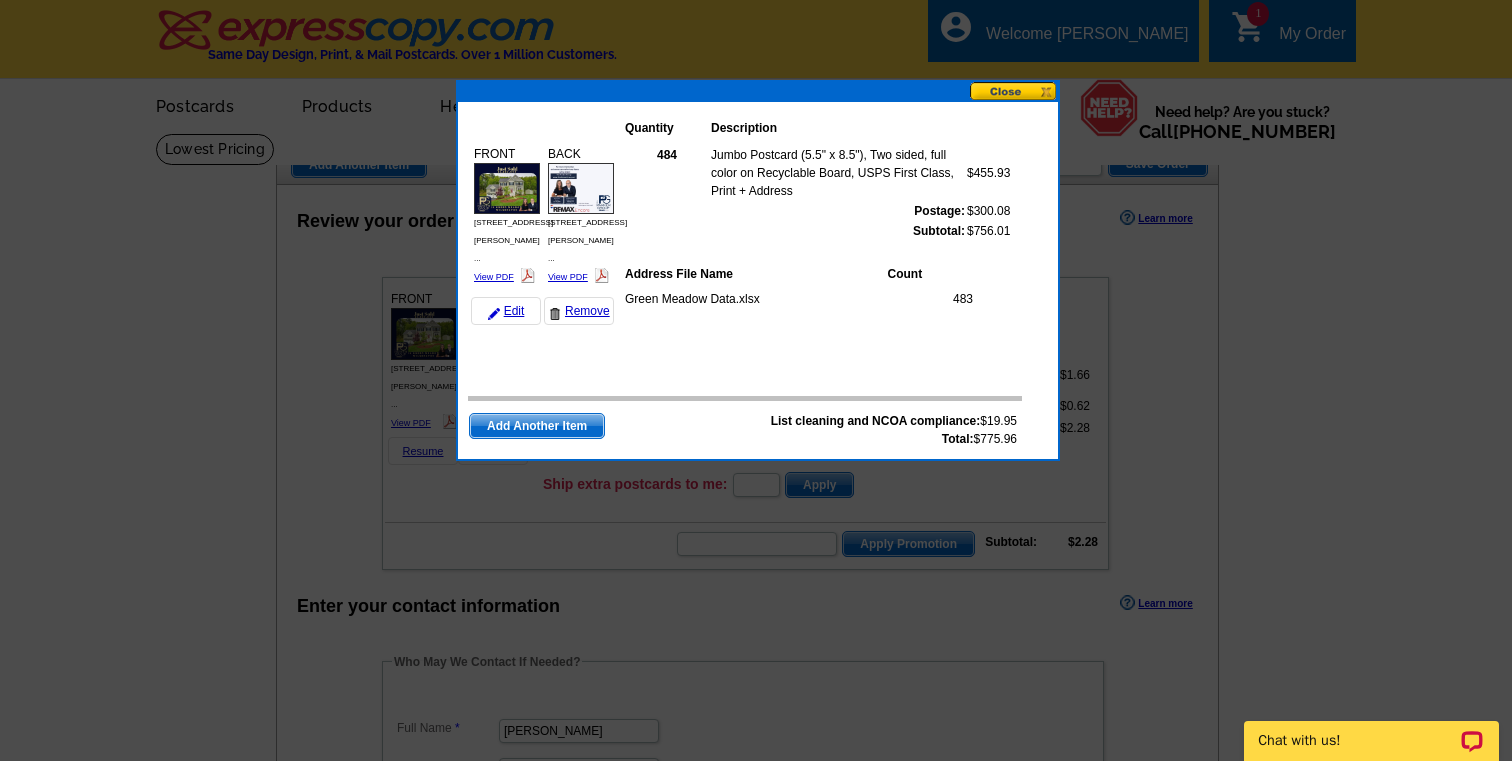click at bounding box center [1014, 91] 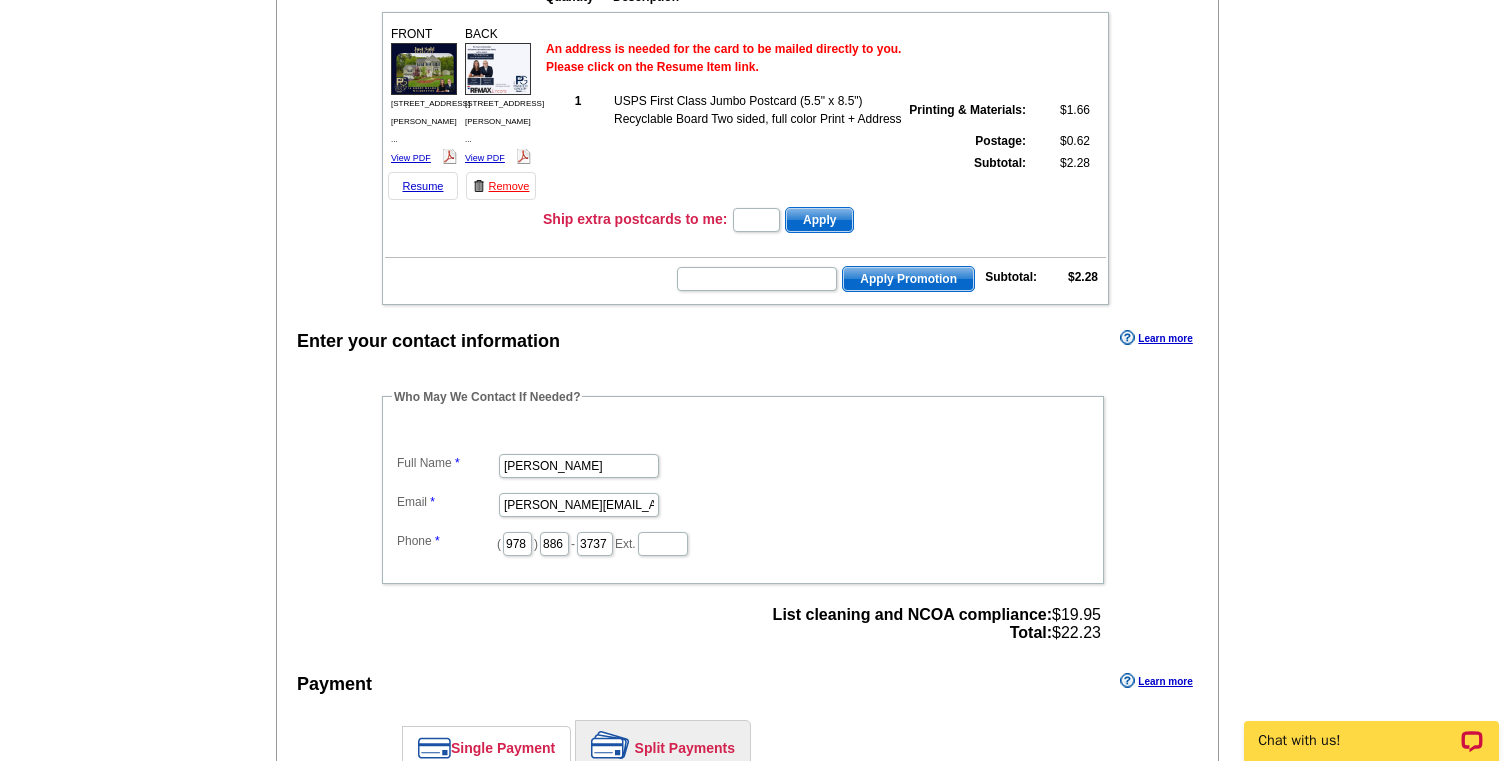 scroll, scrollTop: 0, scrollLeft: 0, axis: both 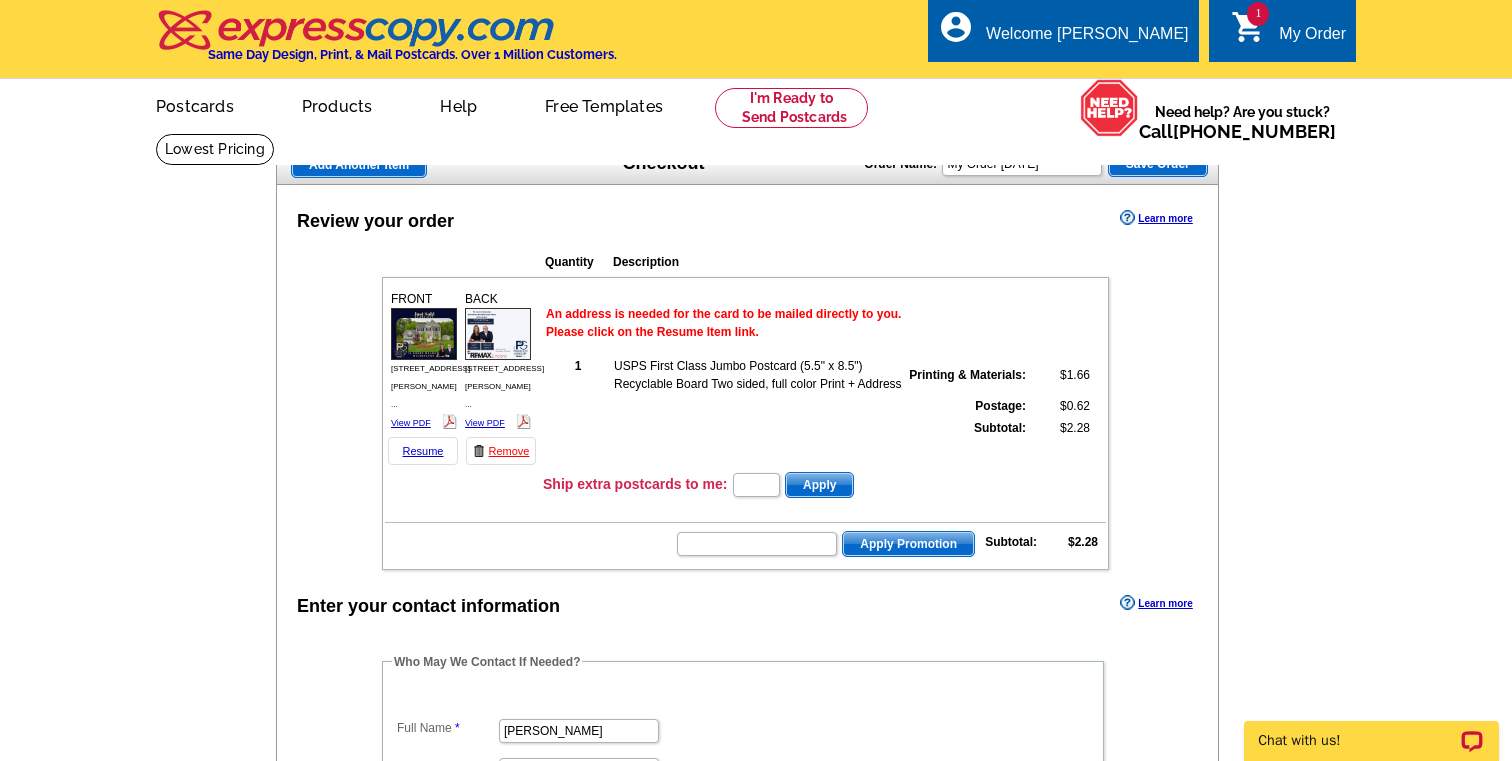 click at bounding box center (356, 30) 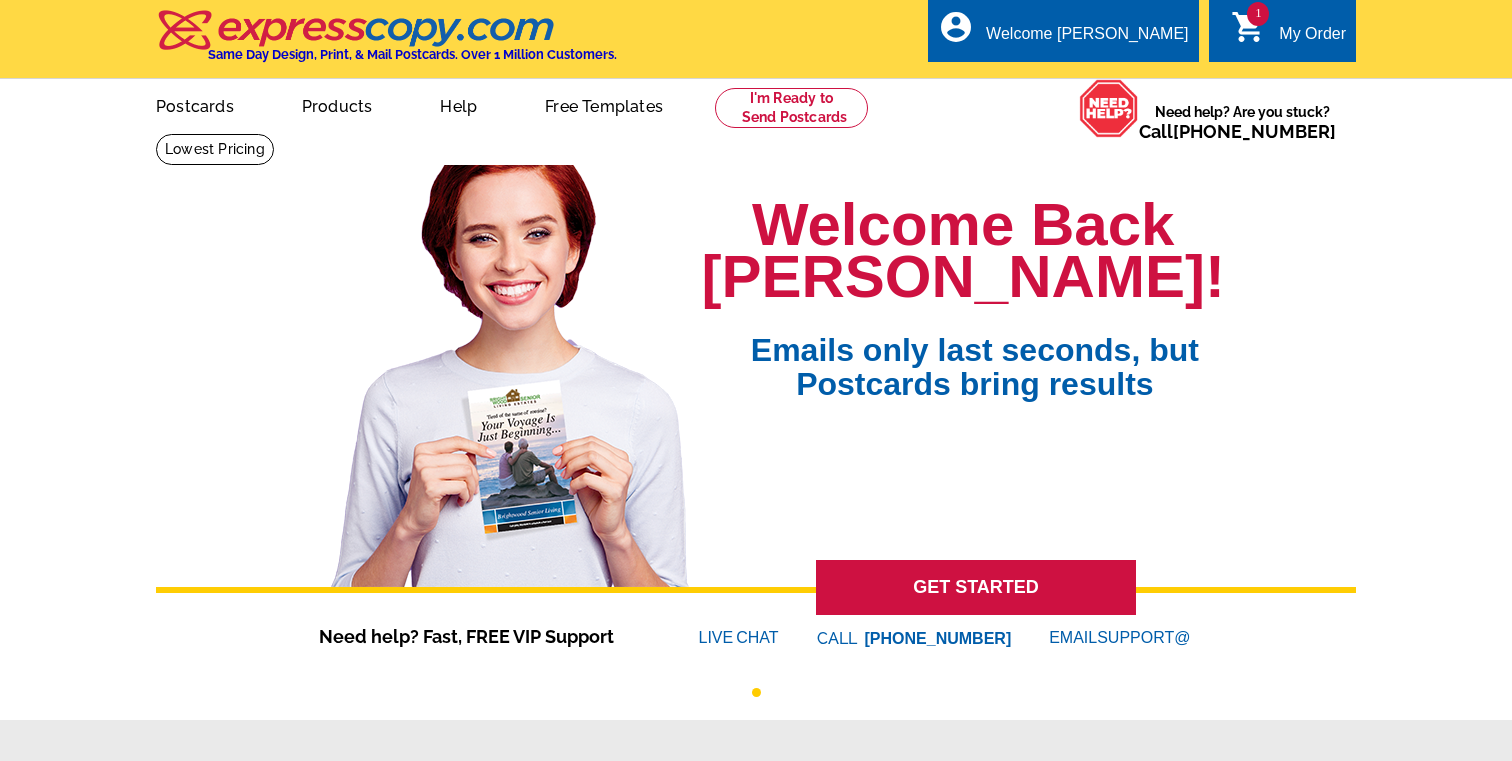 scroll, scrollTop: 0, scrollLeft: 0, axis: both 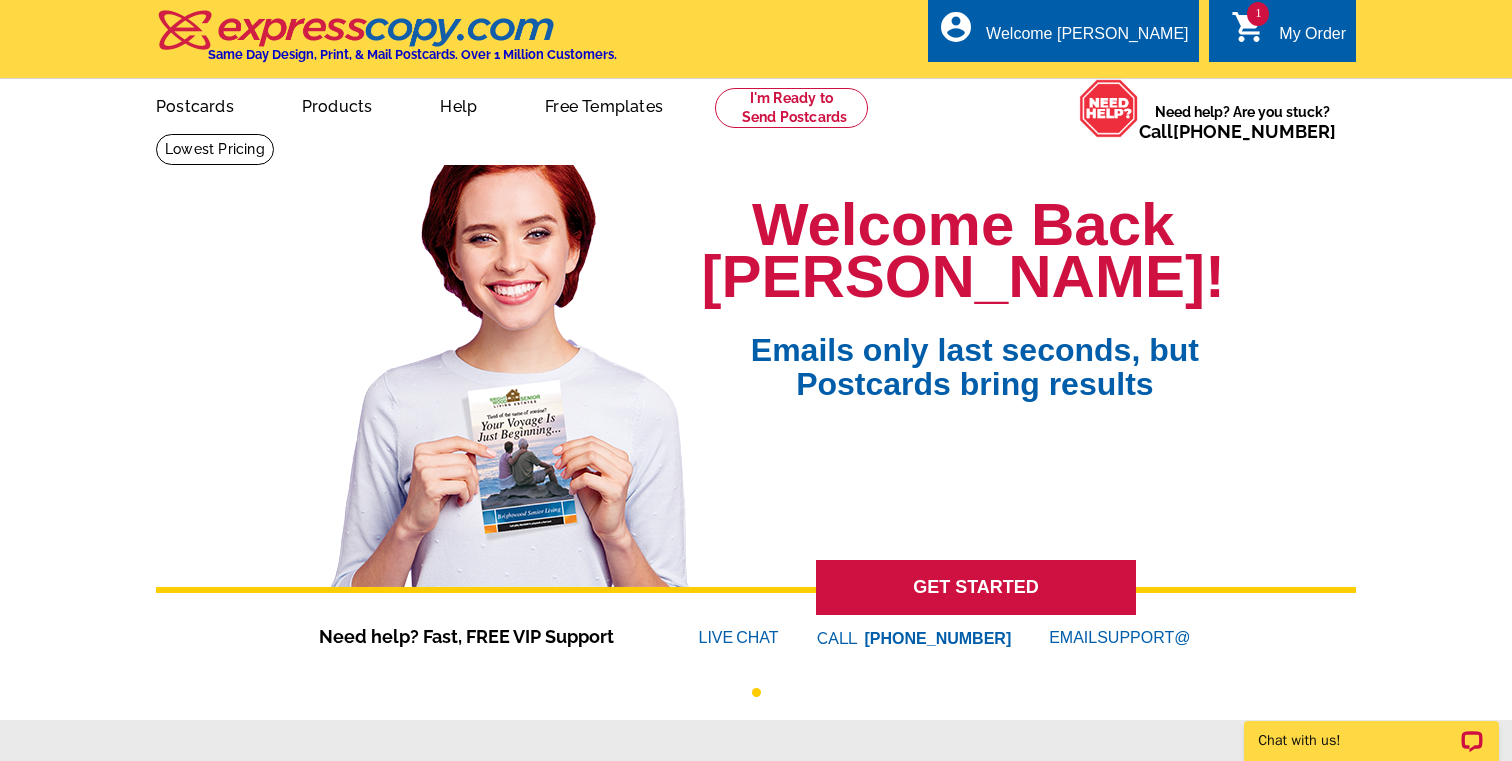 click on "My Order" at bounding box center (1312, 39) 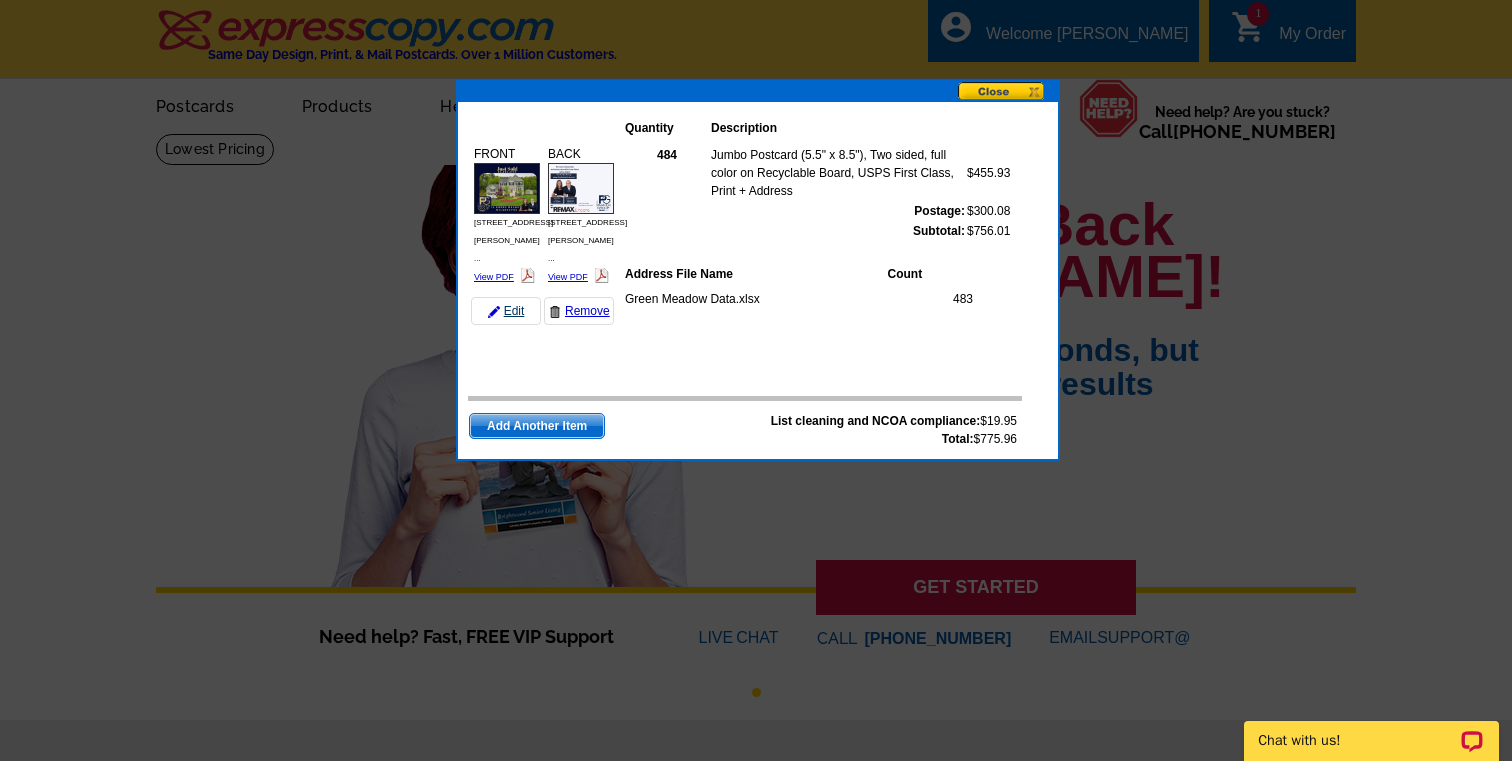 click at bounding box center [494, 312] 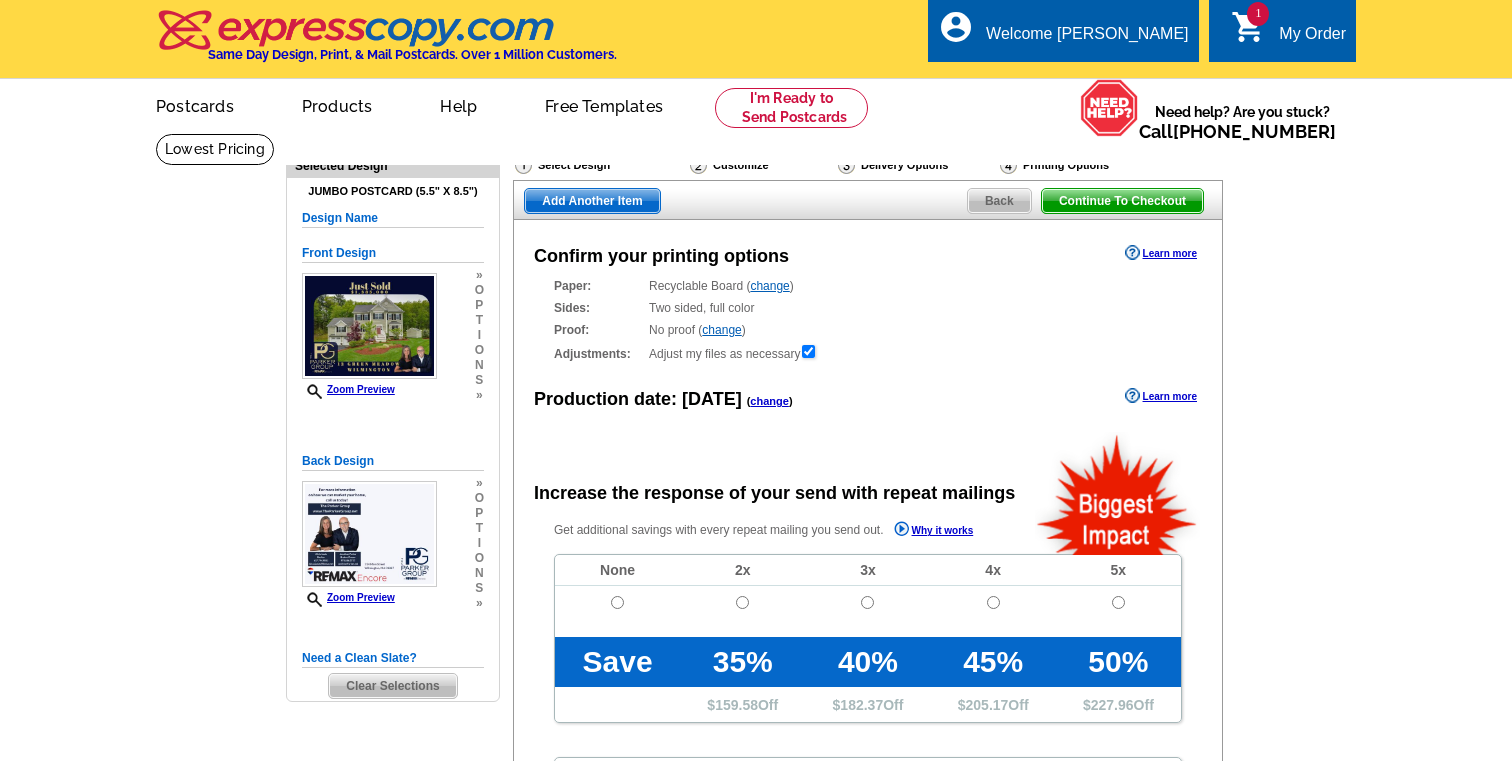 scroll, scrollTop: 0, scrollLeft: 0, axis: both 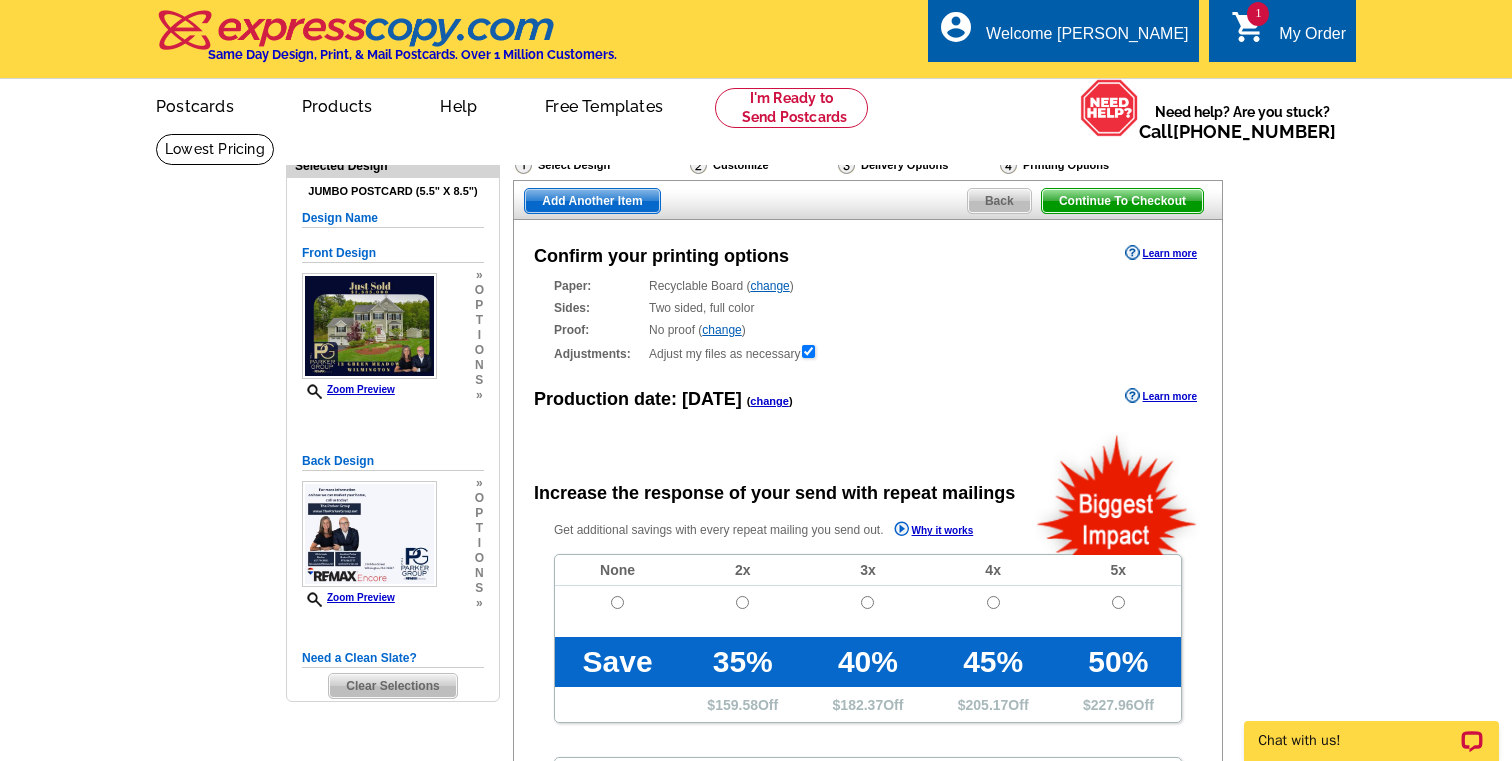 radio on "false" 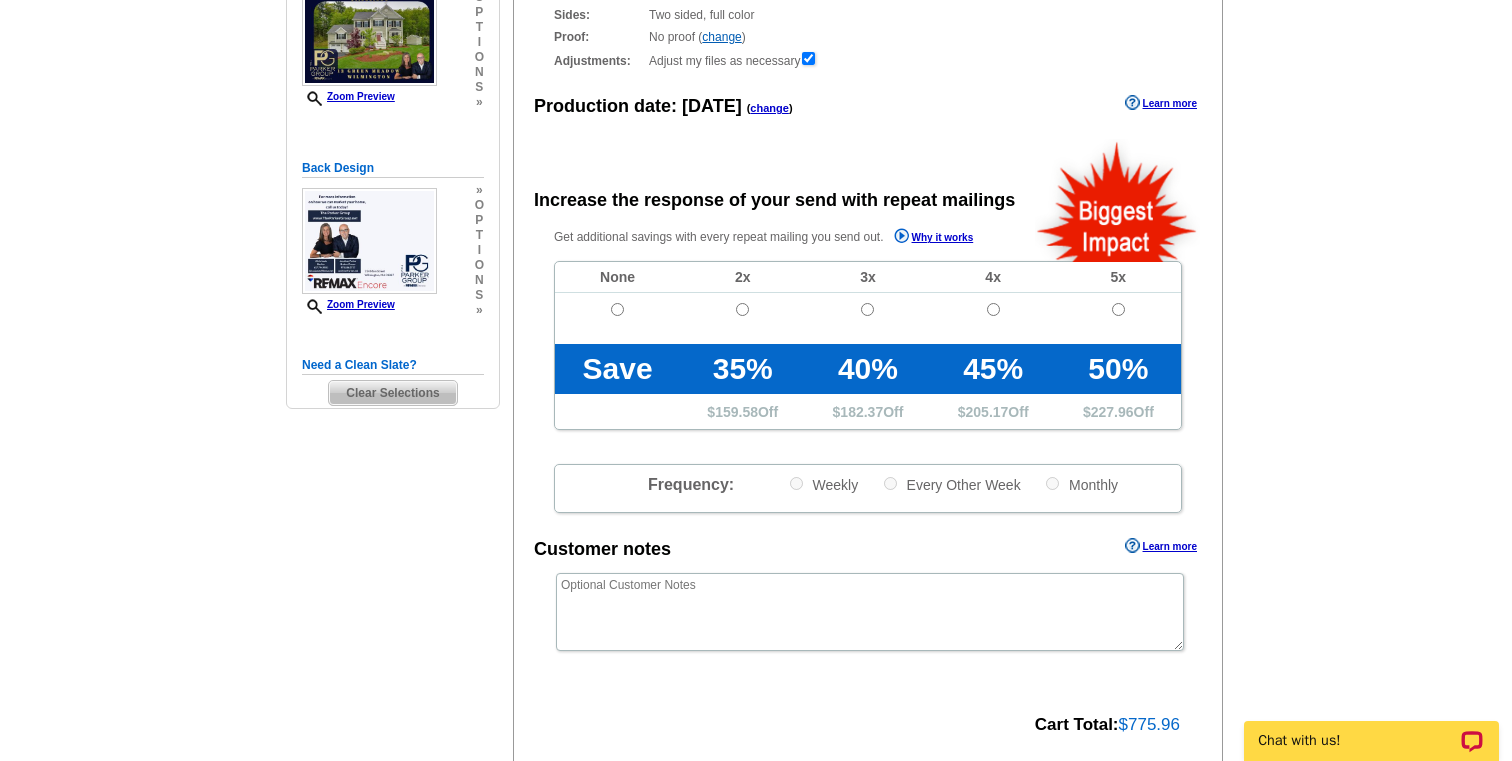scroll, scrollTop: 294, scrollLeft: 0, axis: vertical 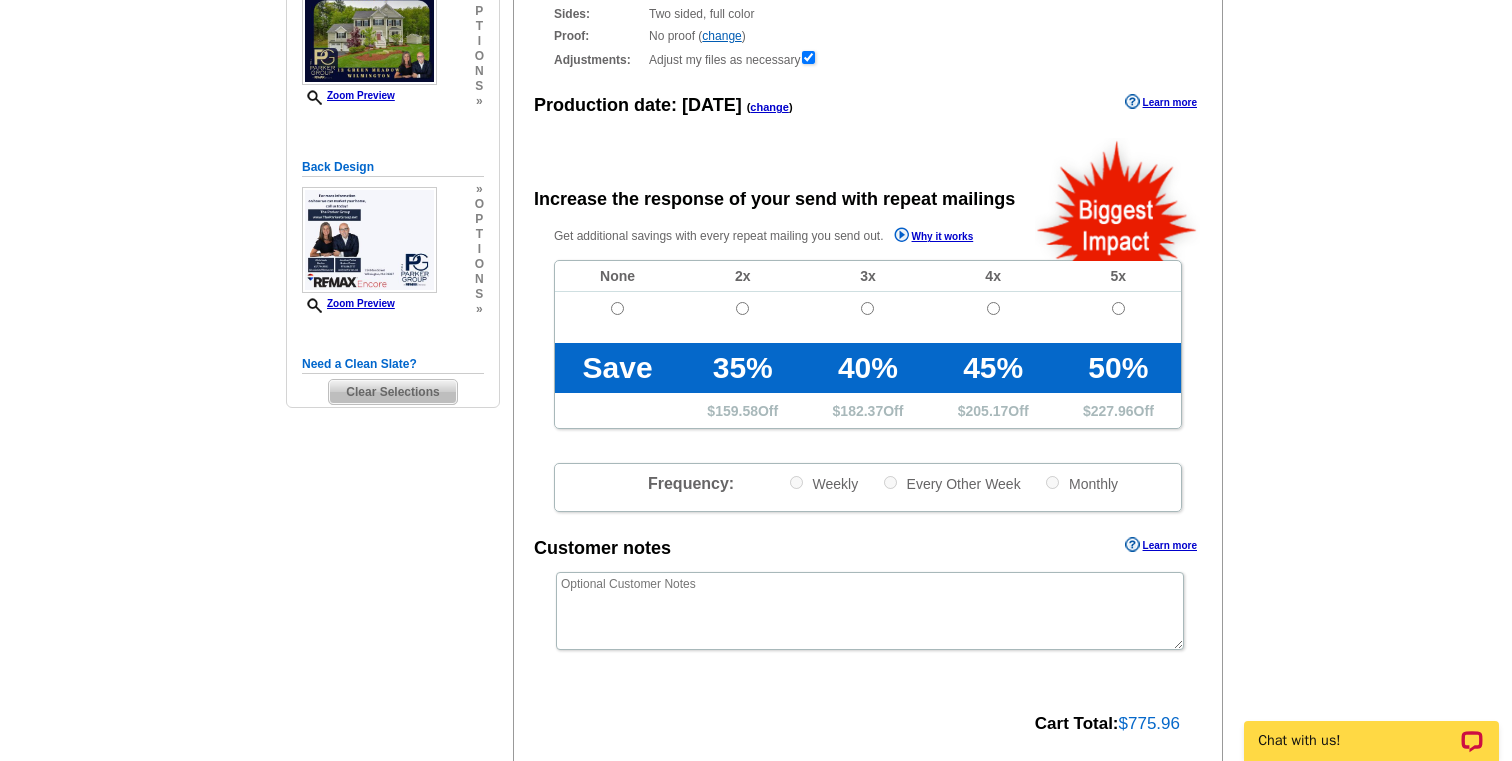 click at bounding box center (617, 317) 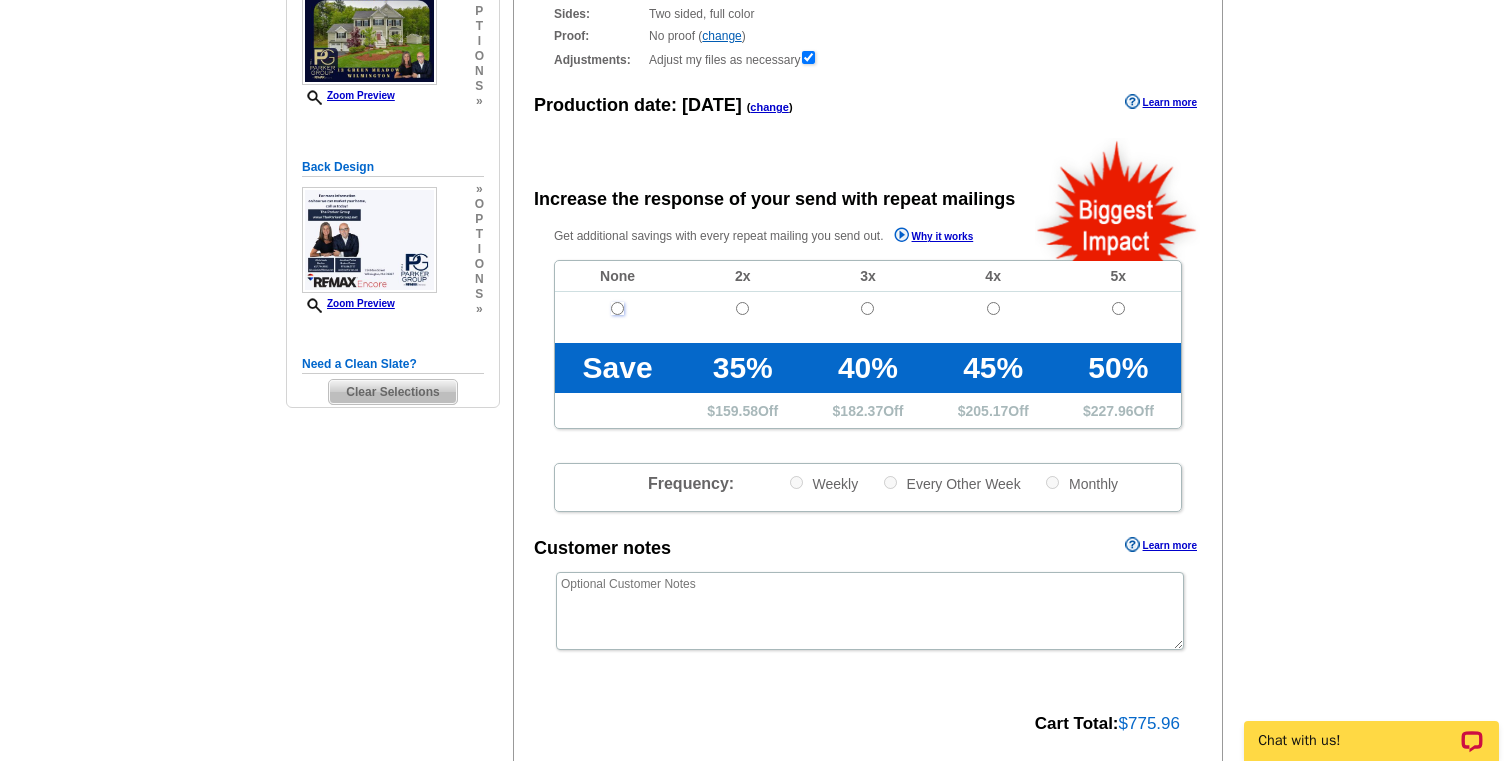 click at bounding box center [617, 308] 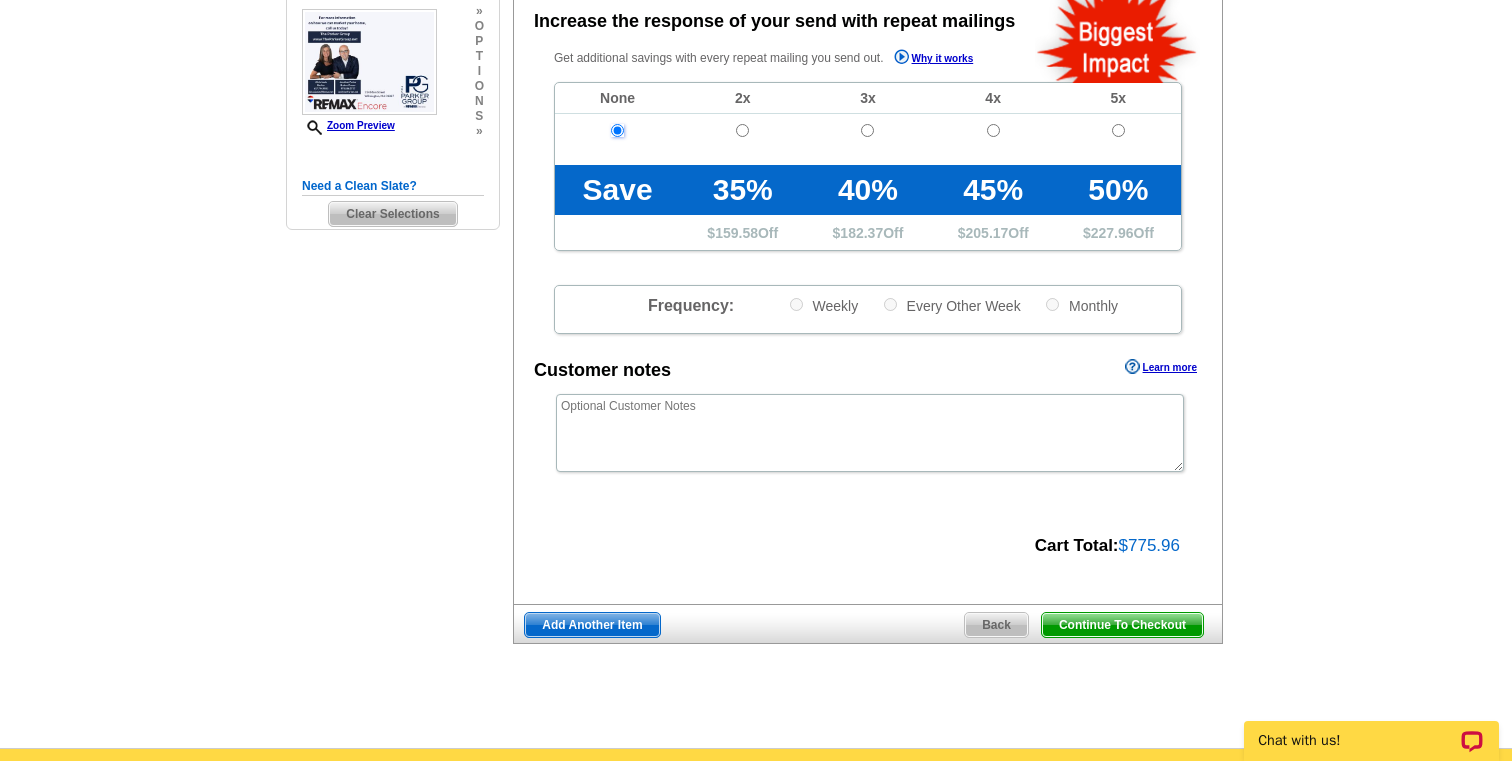scroll, scrollTop: 469, scrollLeft: 0, axis: vertical 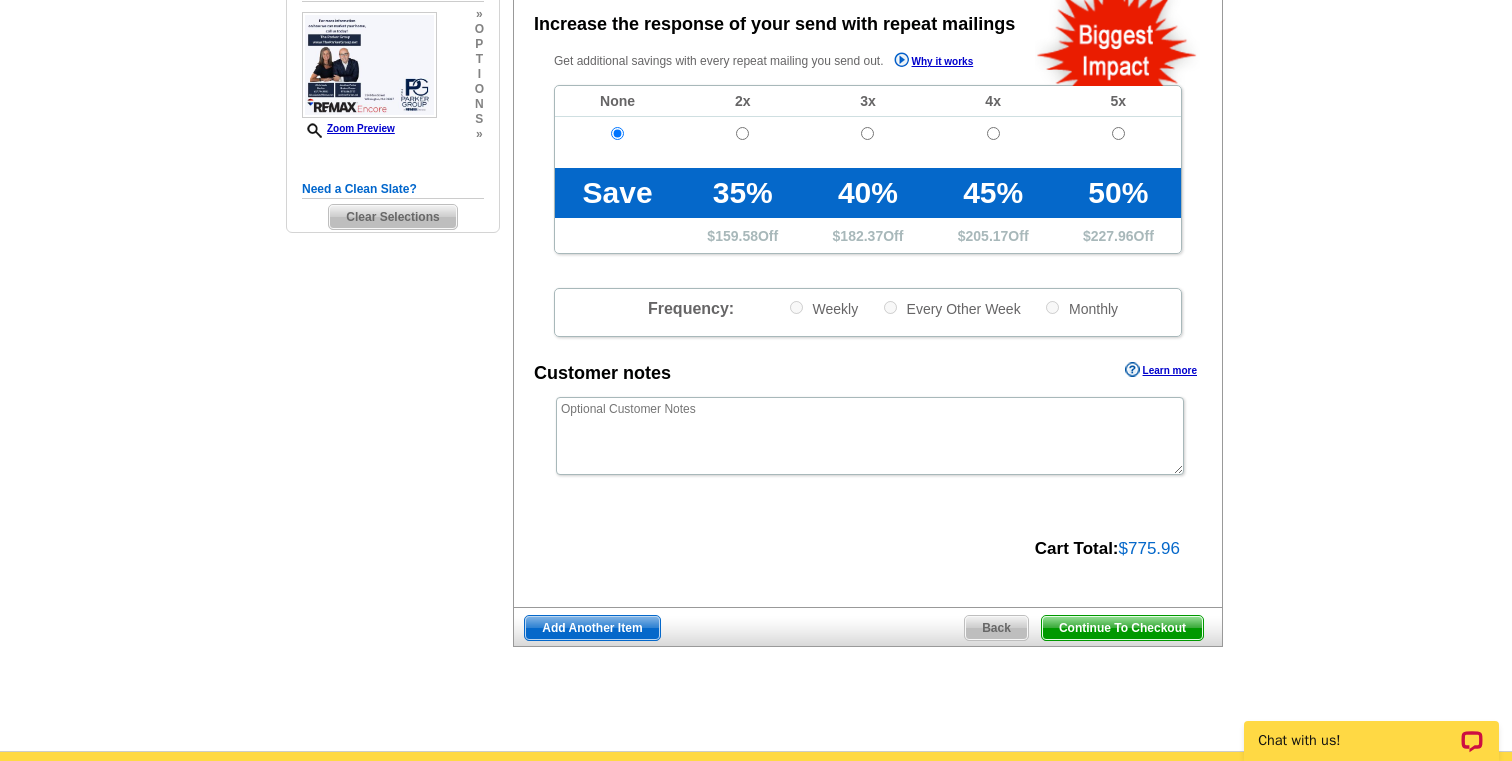 click on "Continue To Checkout" at bounding box center [1122, 628] 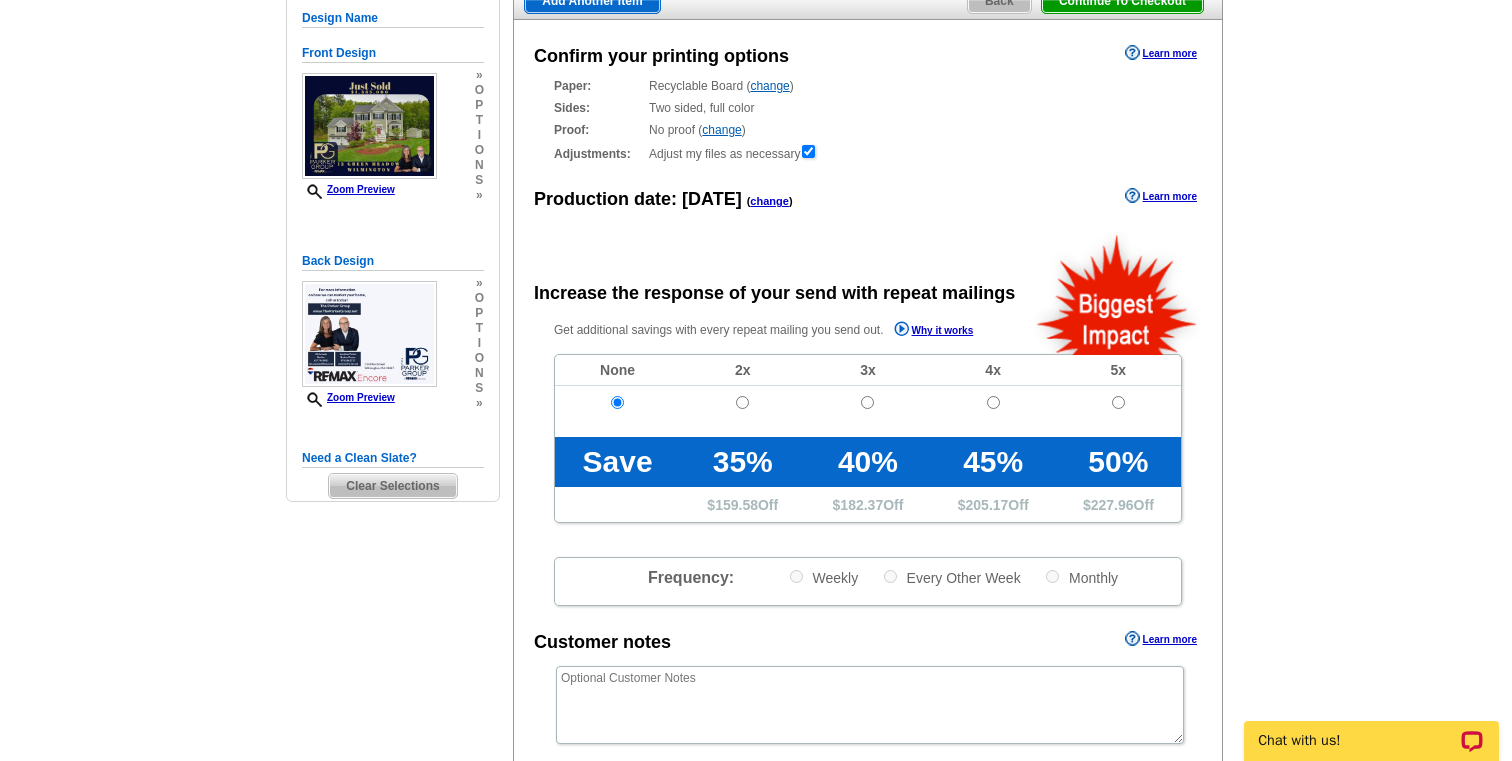 scroll, scrollTop: 16, scrollLeft: 0, axis: vertical 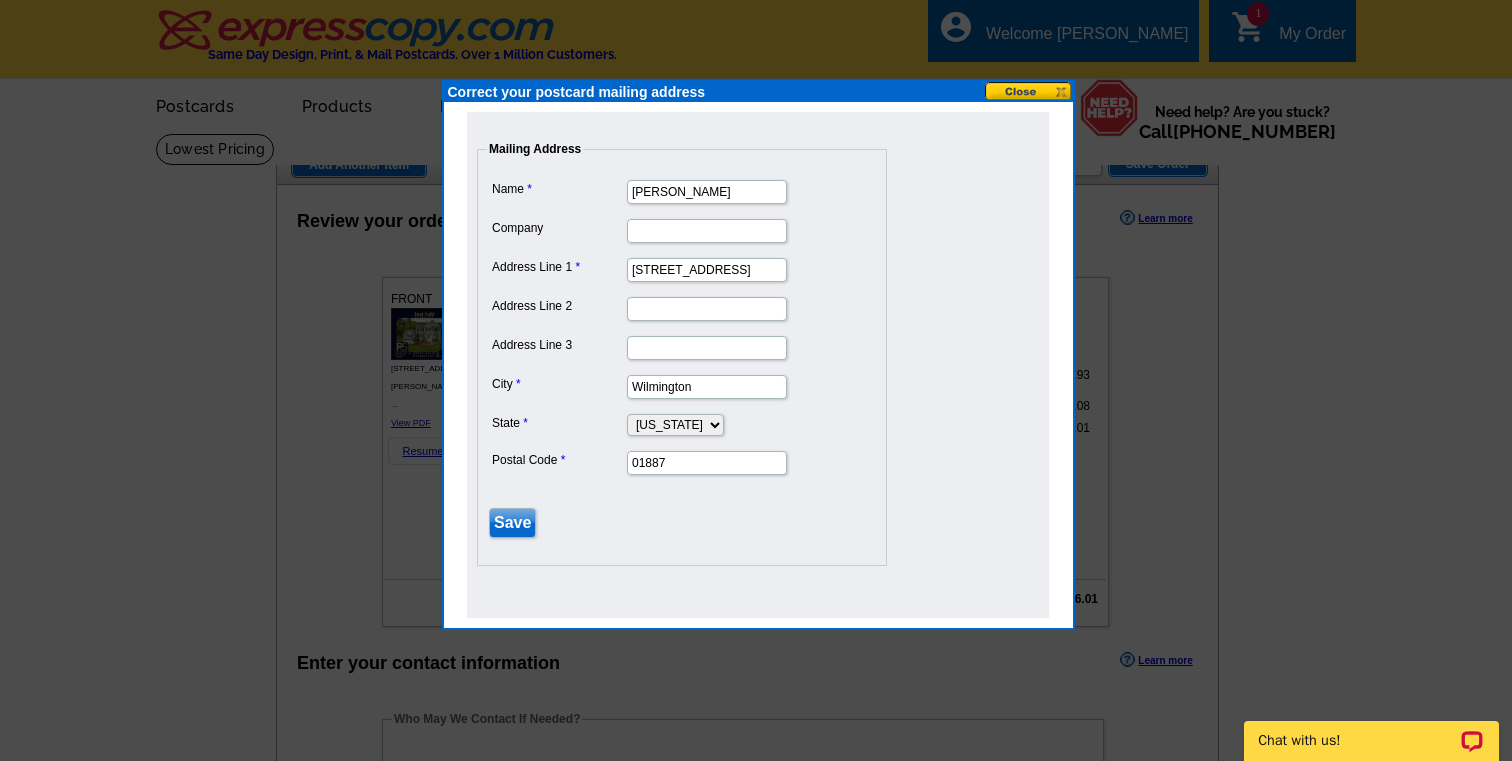 click at bounding box center [1029, 91] 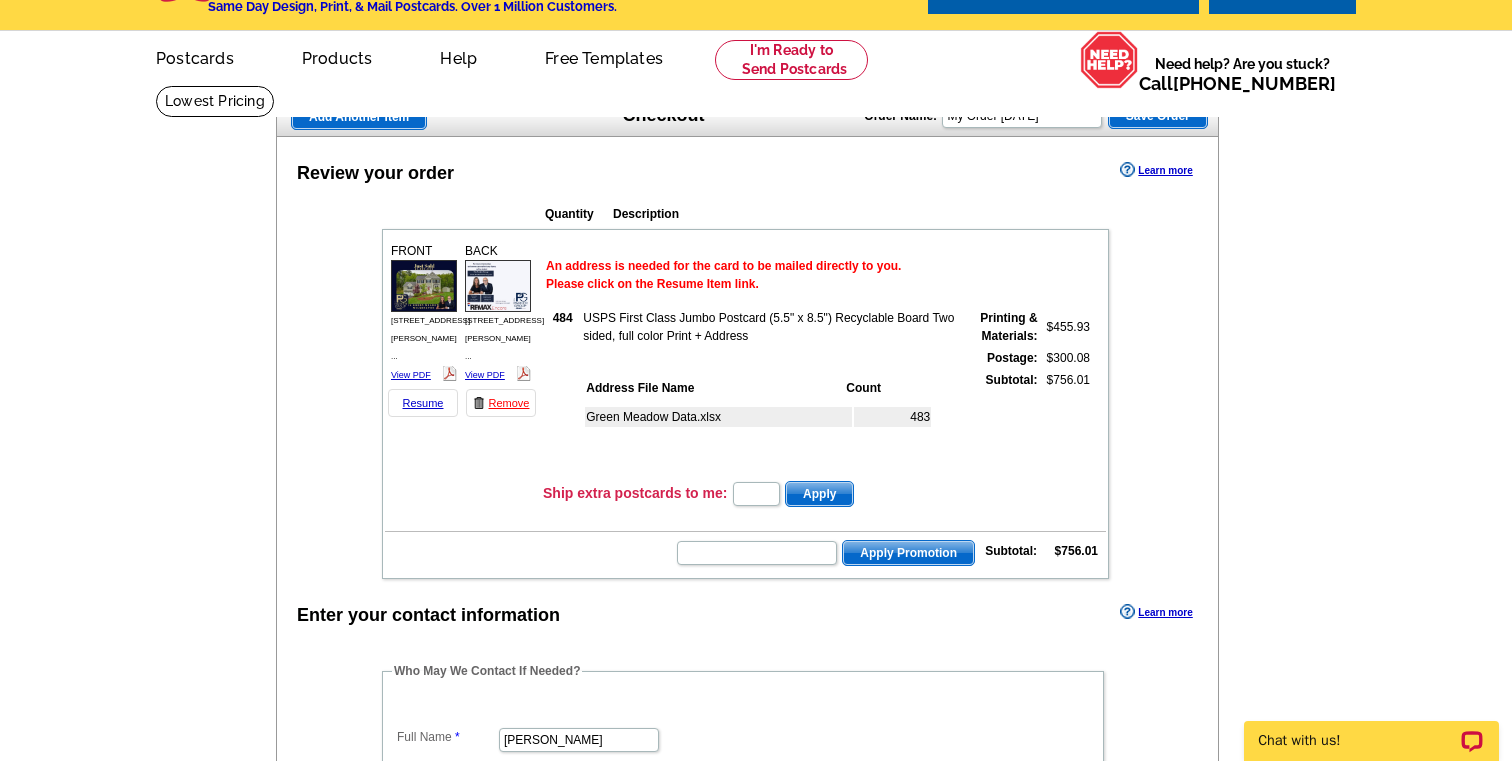 scroll, scrollTop: 0, scrollLeft: 0, axis: both 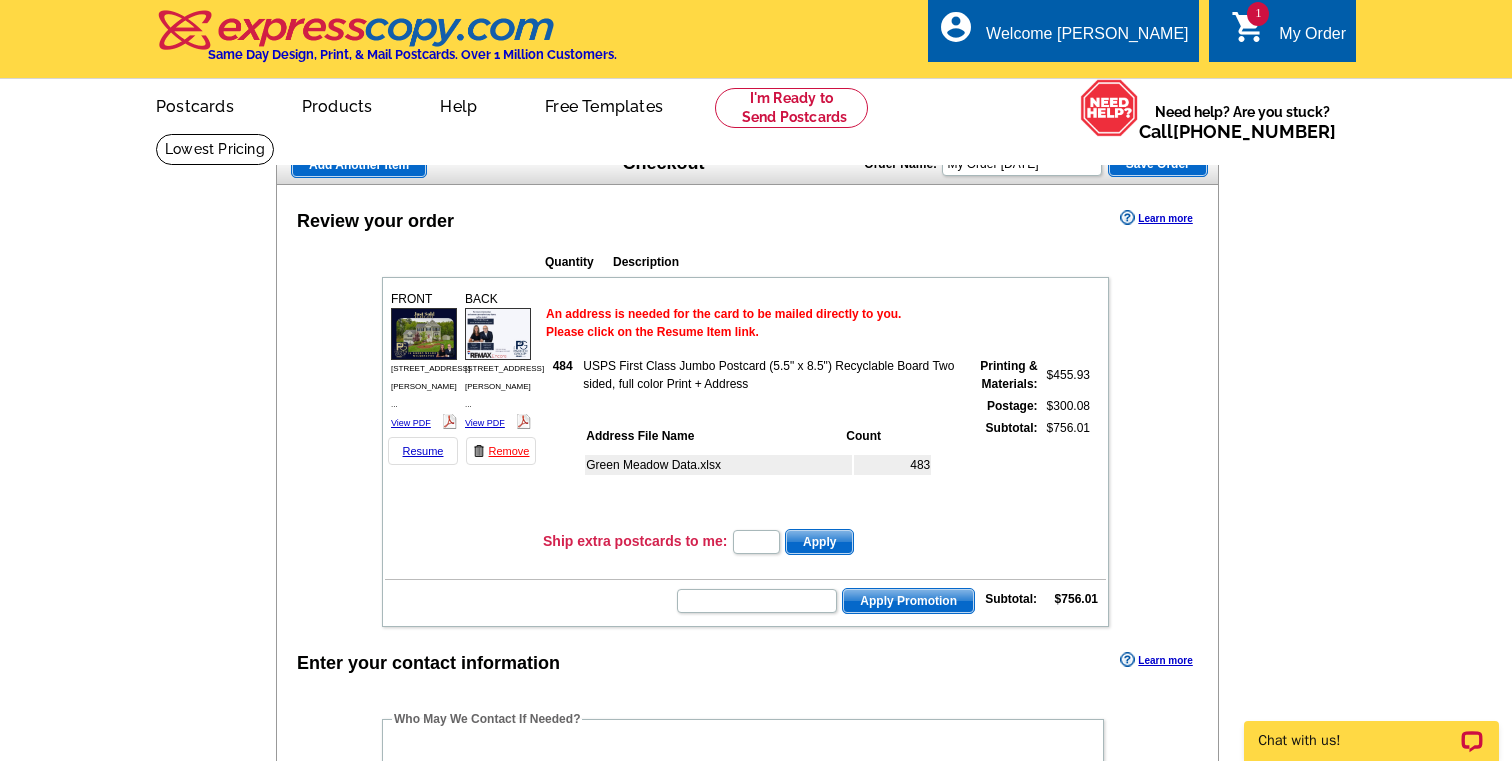 click on "My Order" at bounding box center [1312, 39] 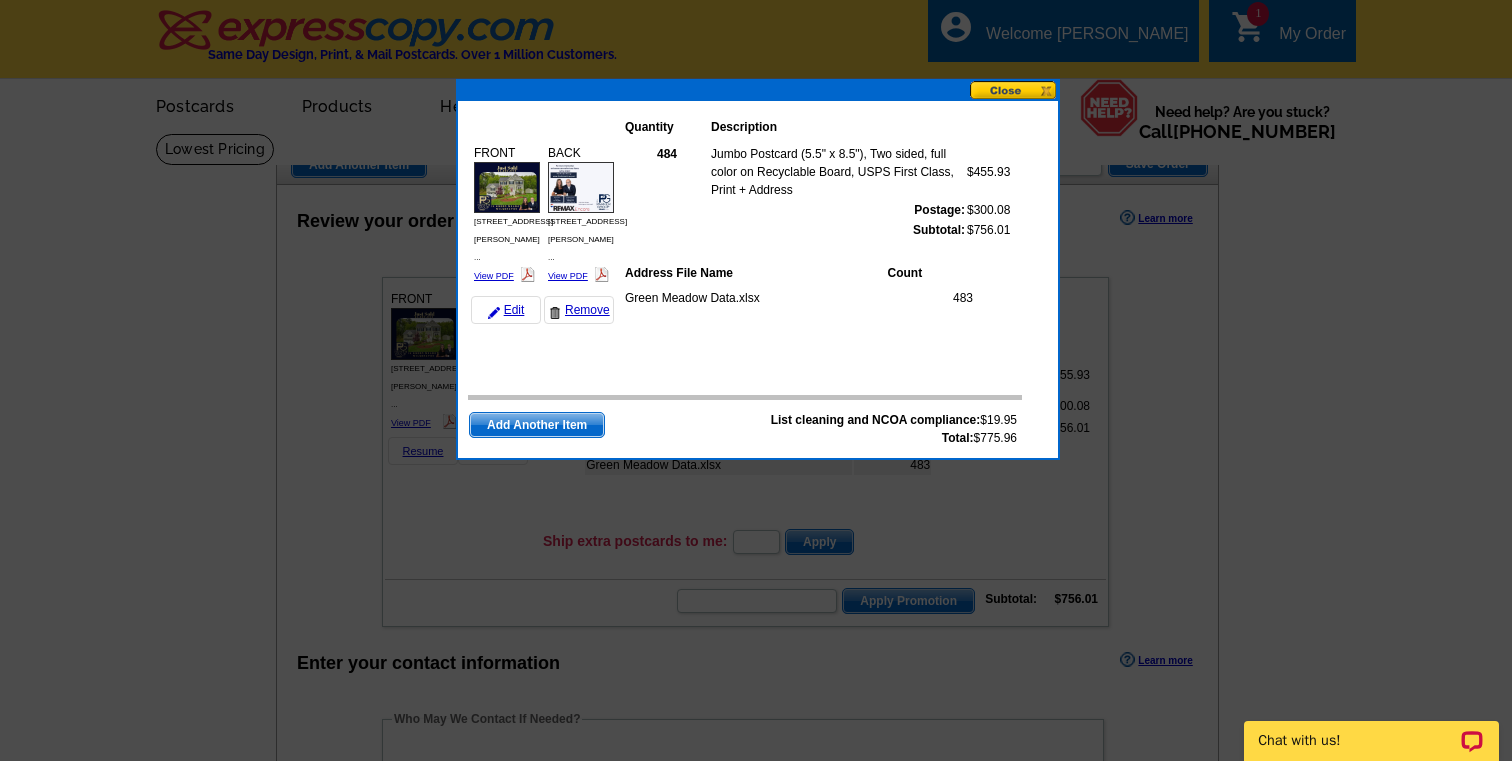 click at bounding box center [1014, 90] 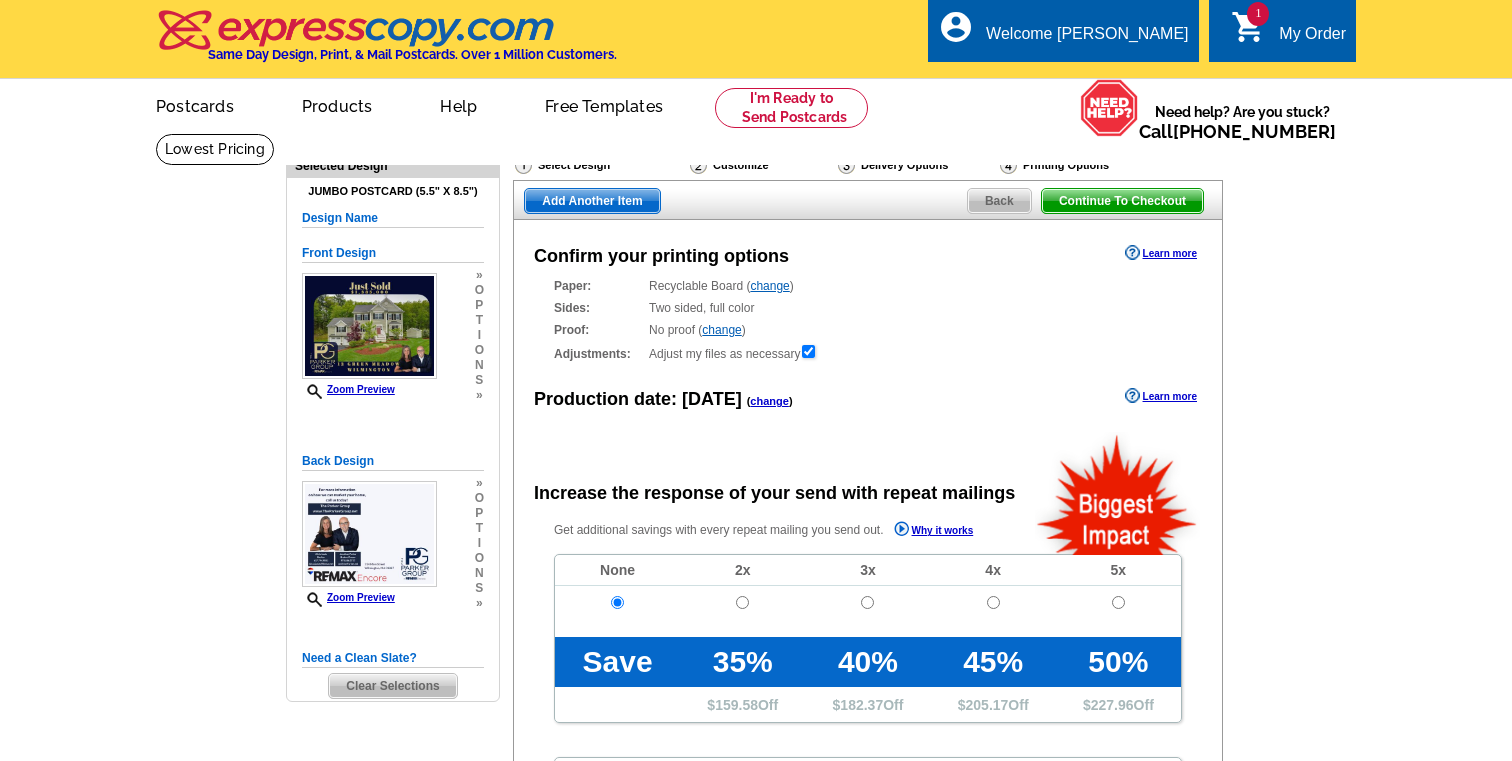 scroll, scrollTop: 0, scrollLeft: 0, axis: both 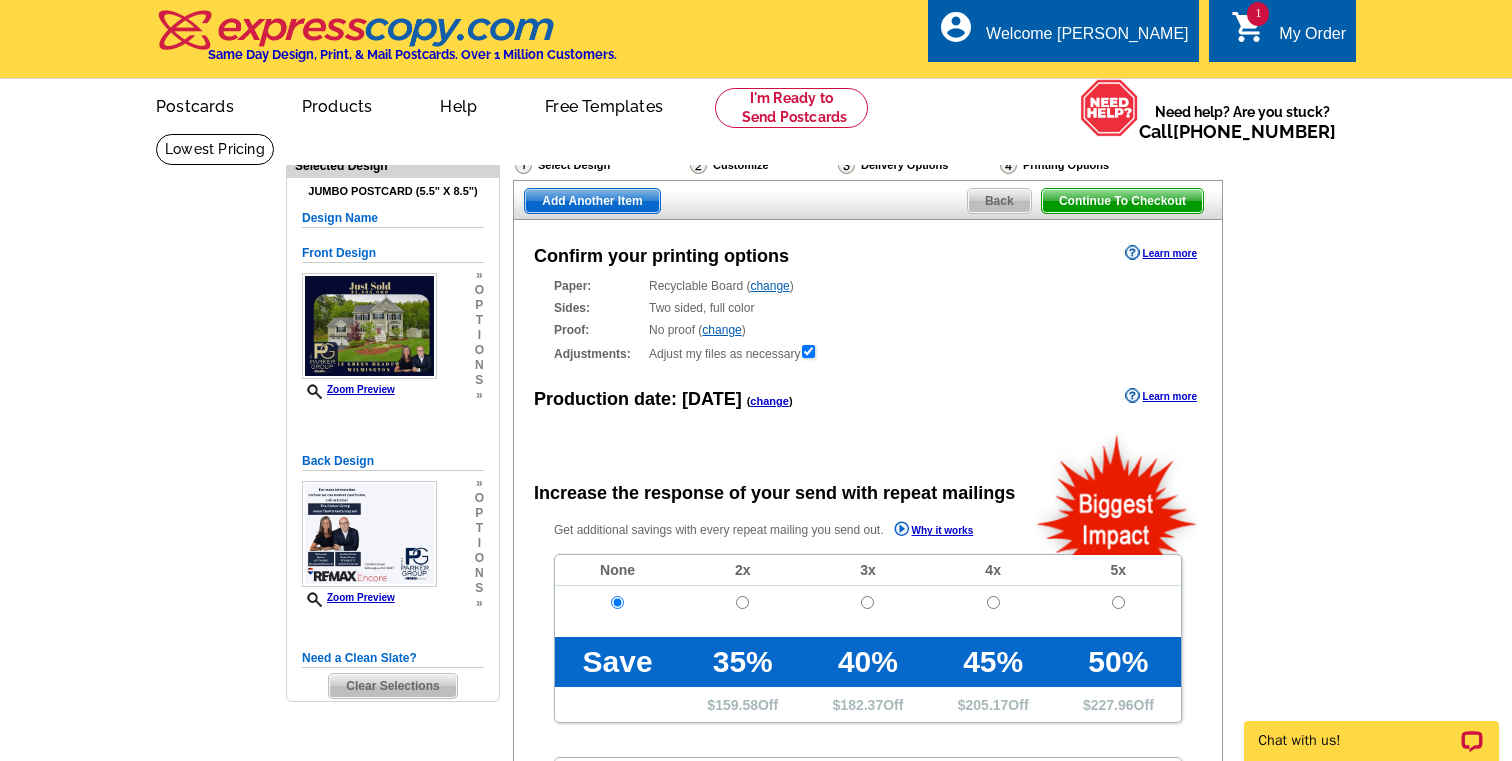 click on "Back" at bounding box center (999, 201) 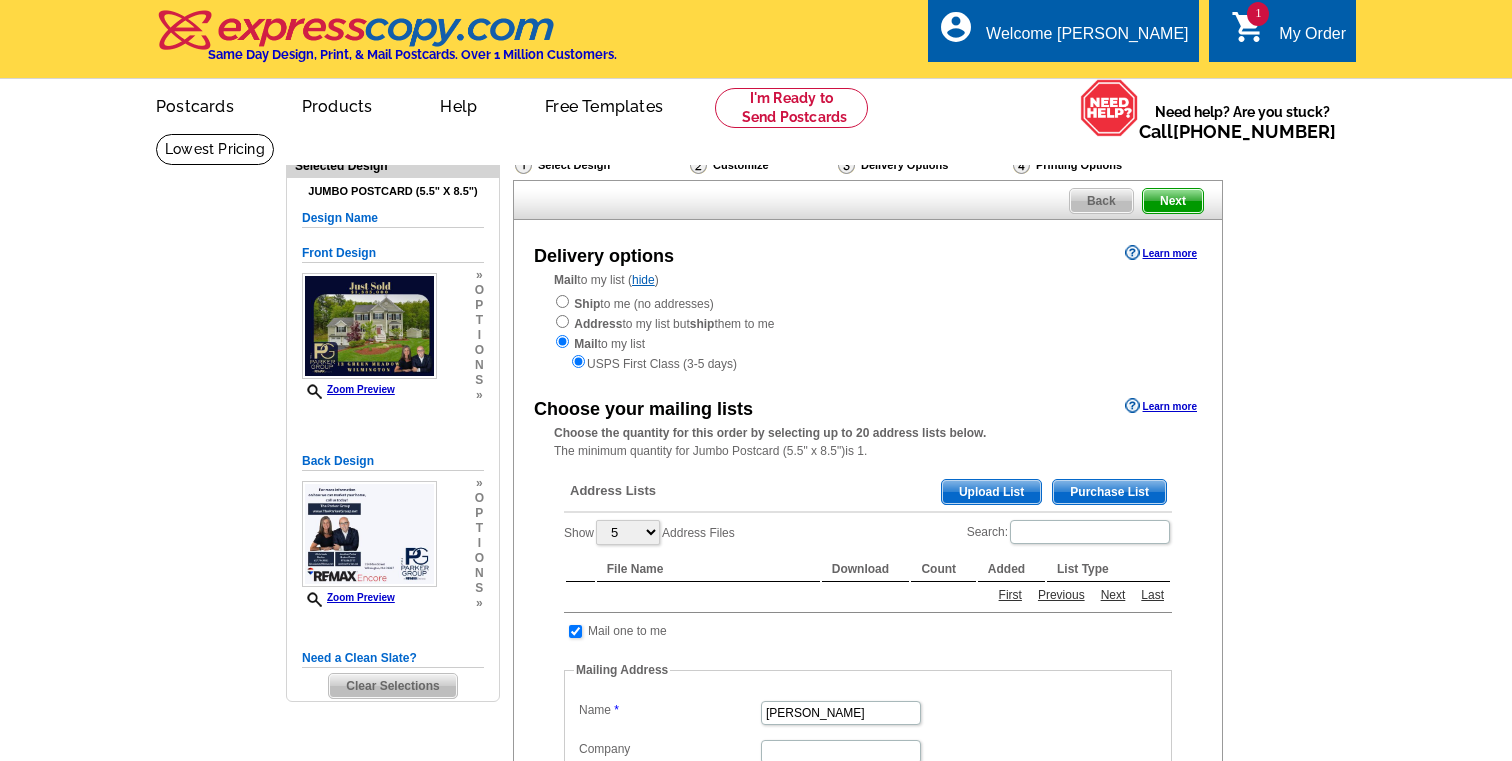 scroll, scrollTop: 0, scrollLeft: 0, axis: both 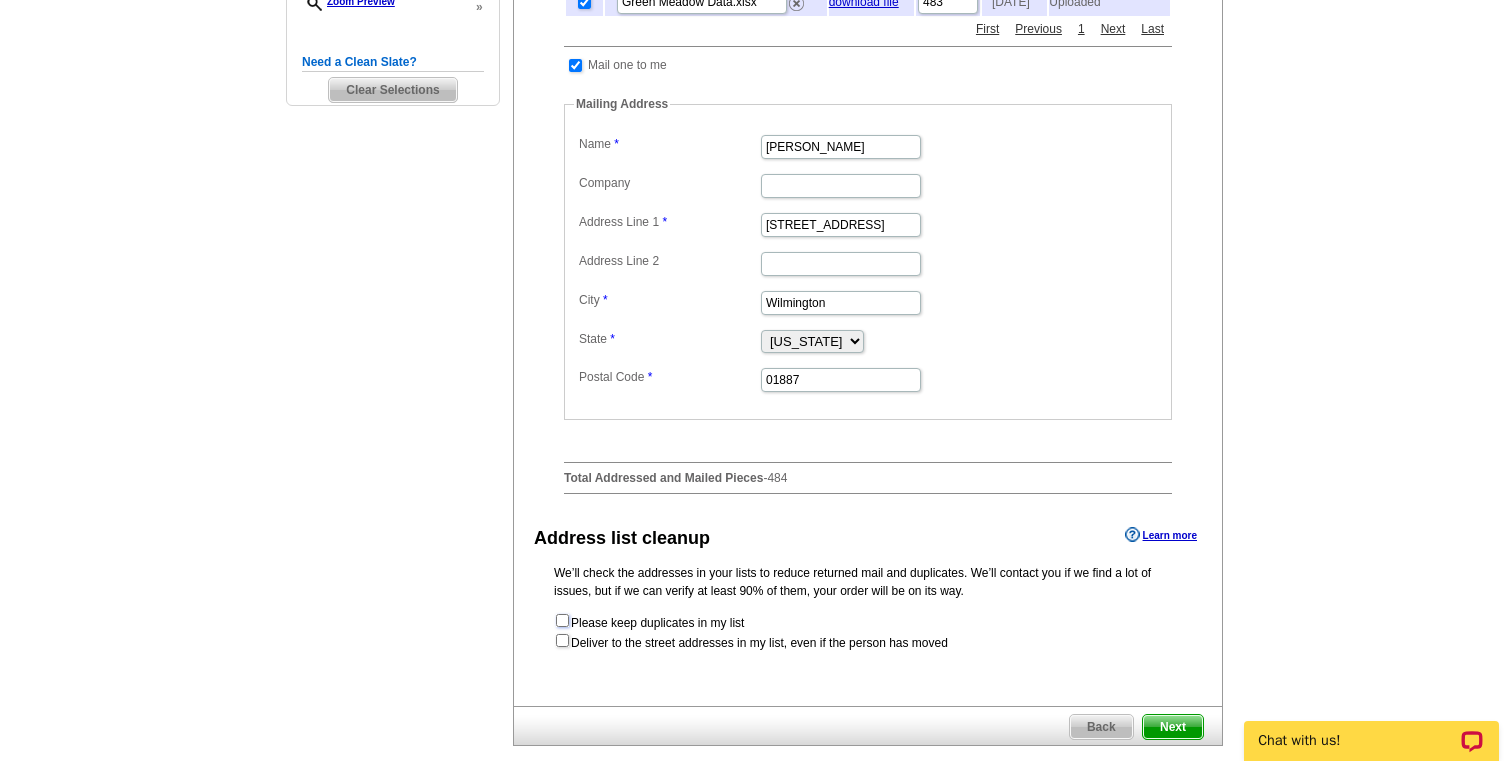 click at bounding box center (562, 620) 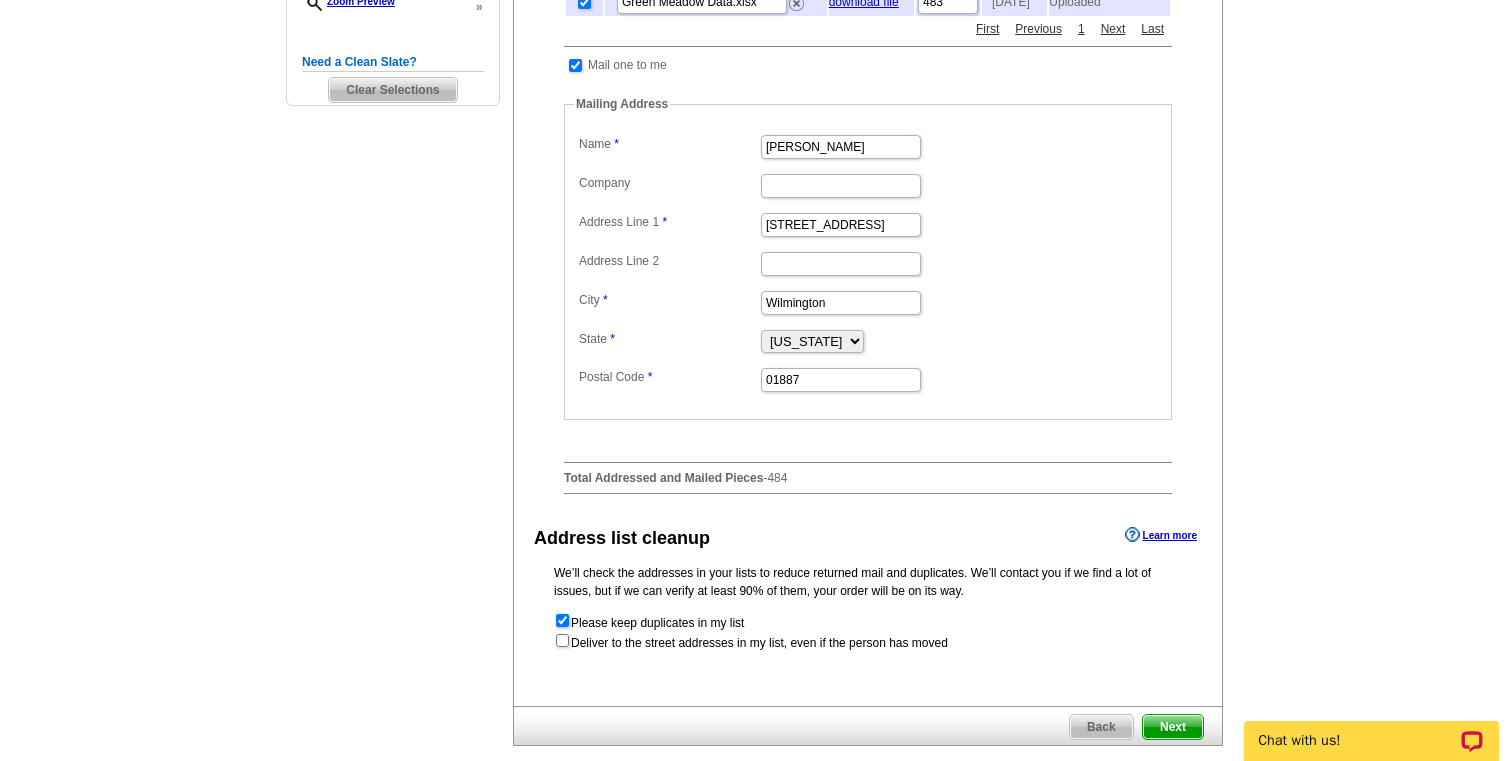 scroll, scrollTop: 0, scrollLeft: 0, axis: both 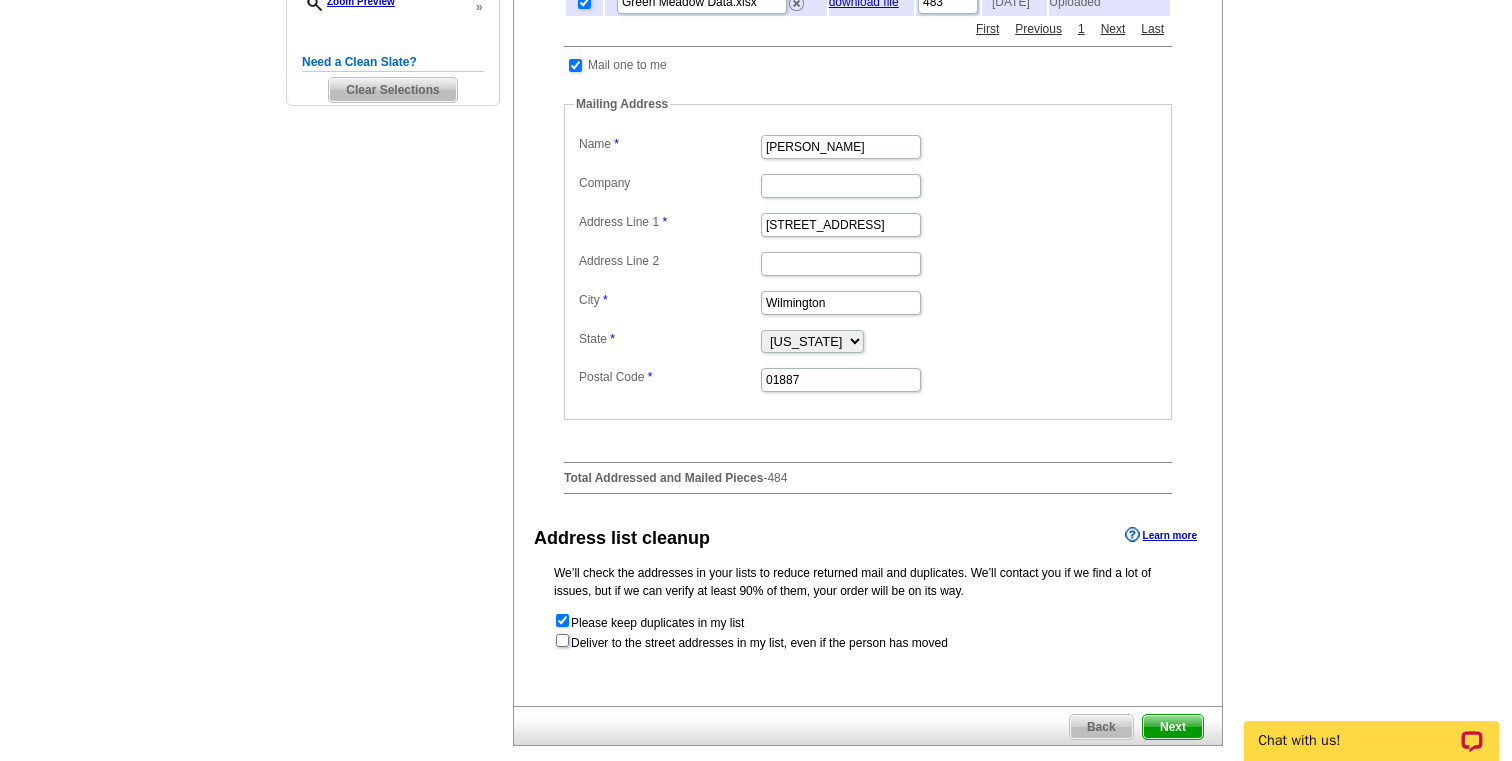 click at bounding box center (562, 640) 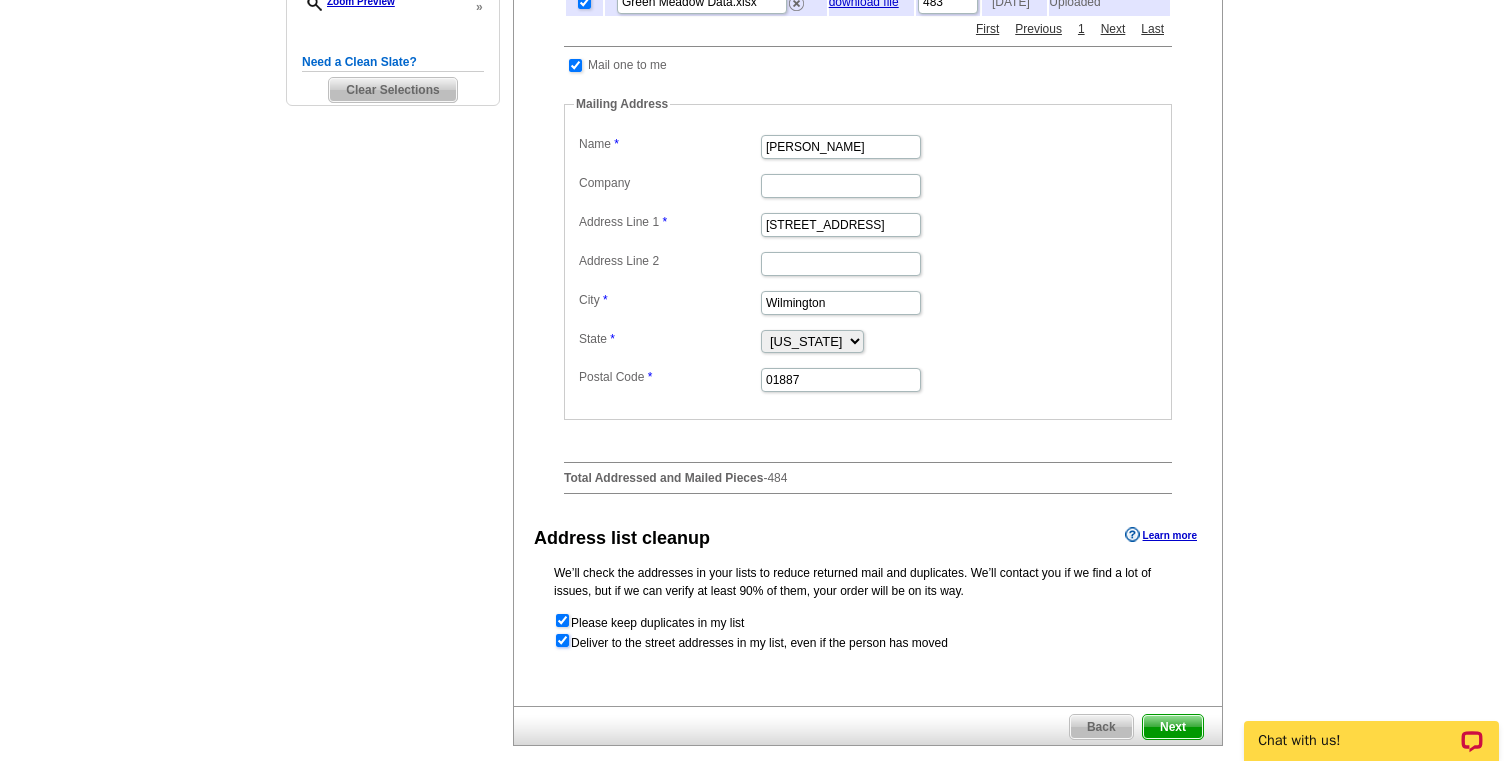 radio on "true" 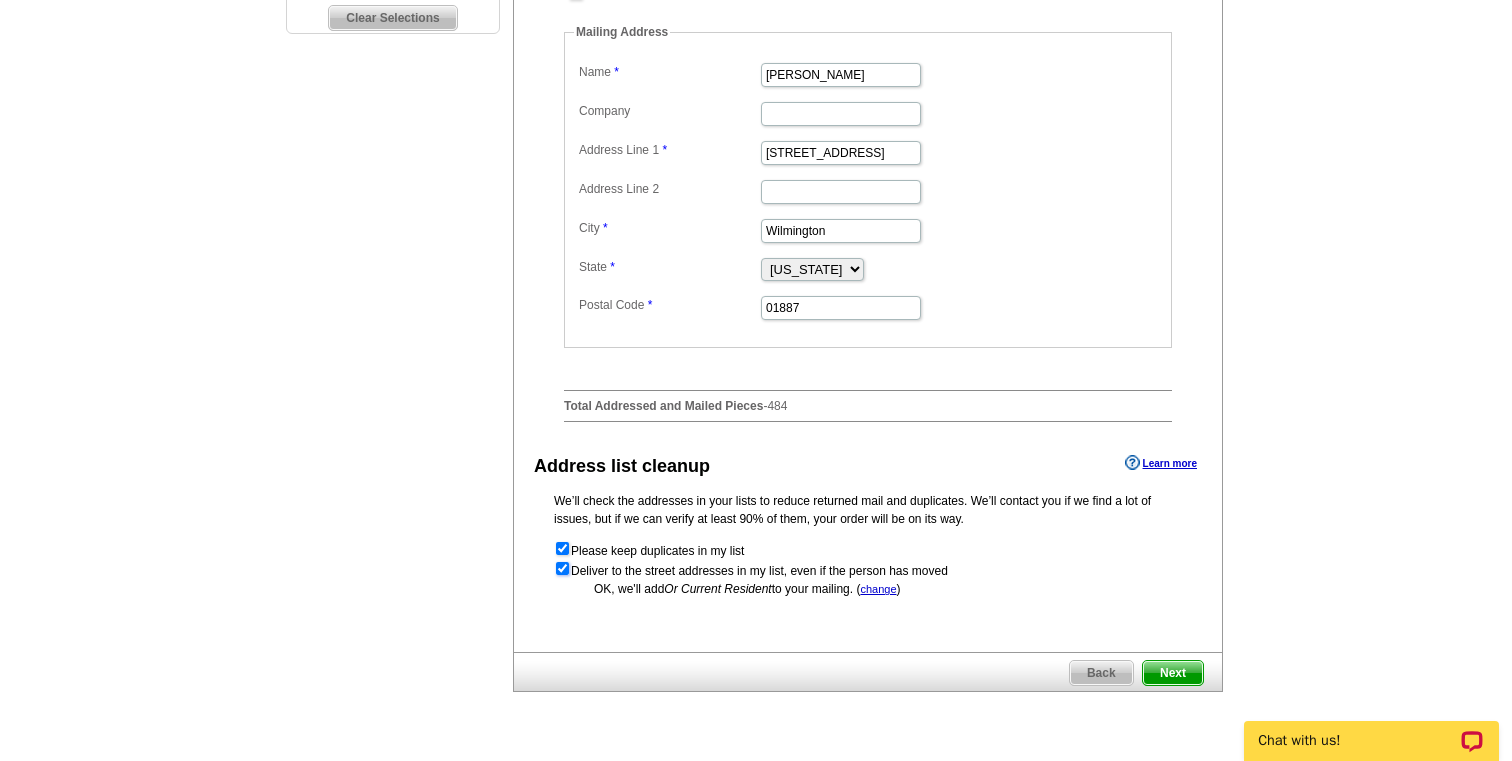 scroll, scrollTop: 808, scrollLeft: 0, axis: vertical 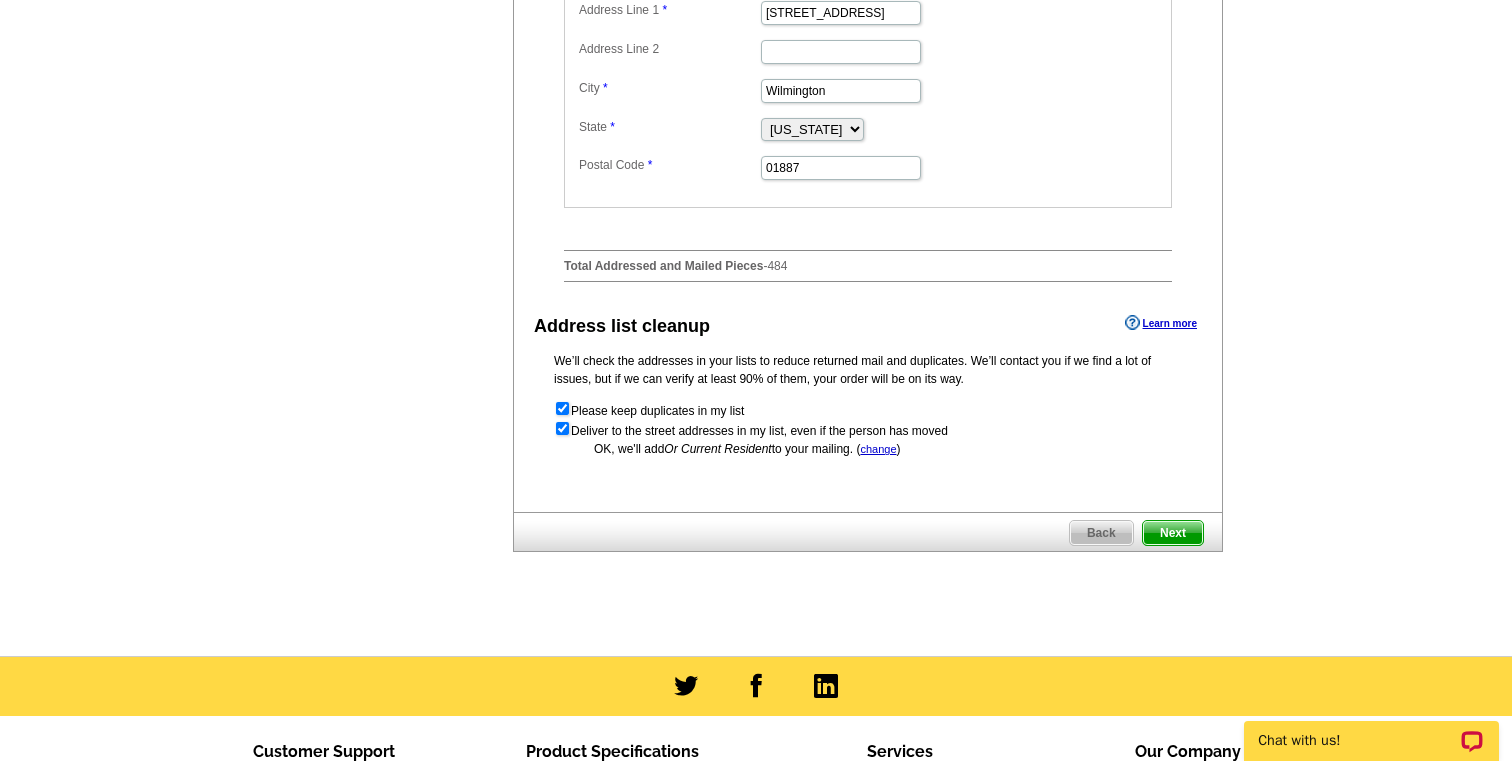 click on "Next" at bounding box center [1173, 533] 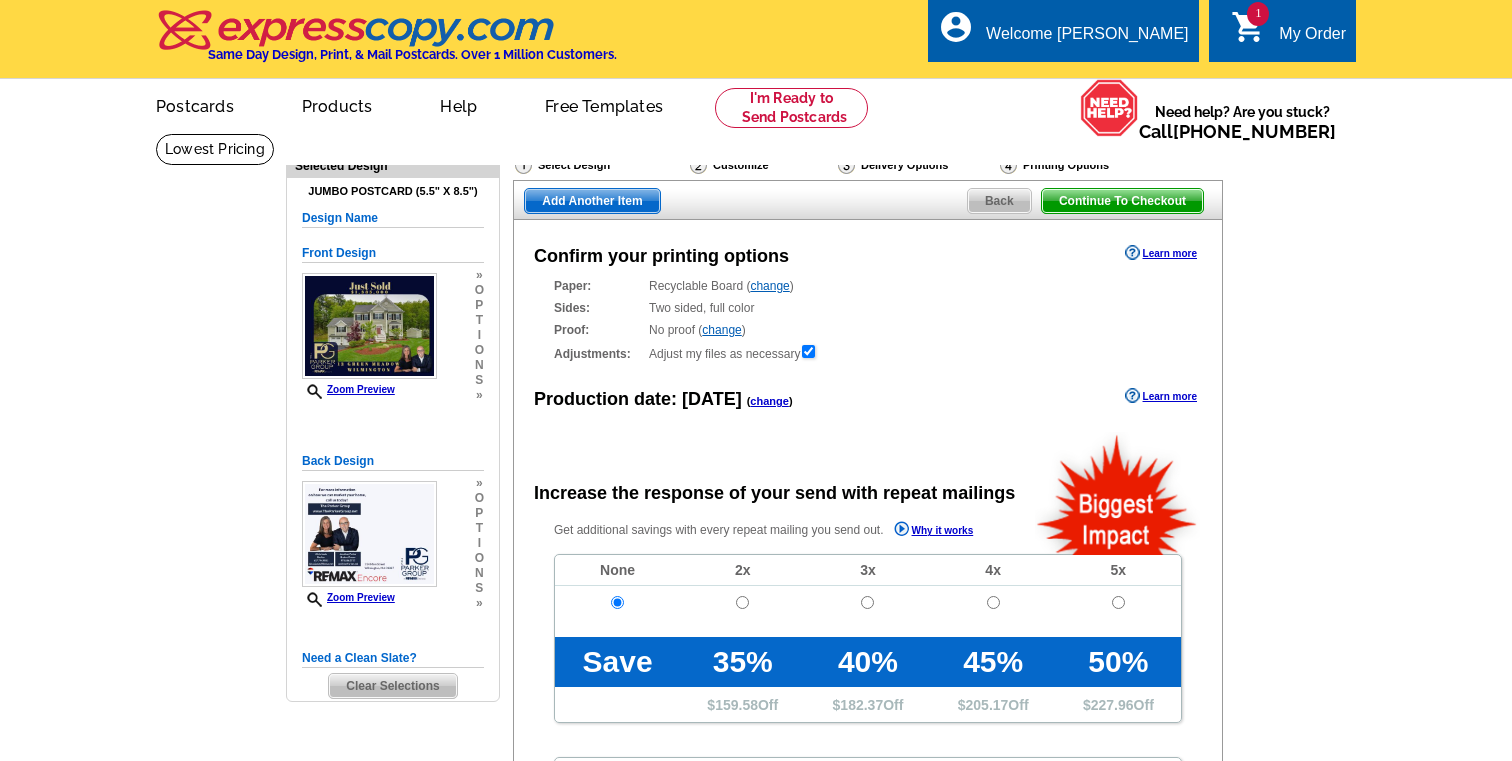 scroll, scrollTop: 0, scrollLeft: 0, axis: both 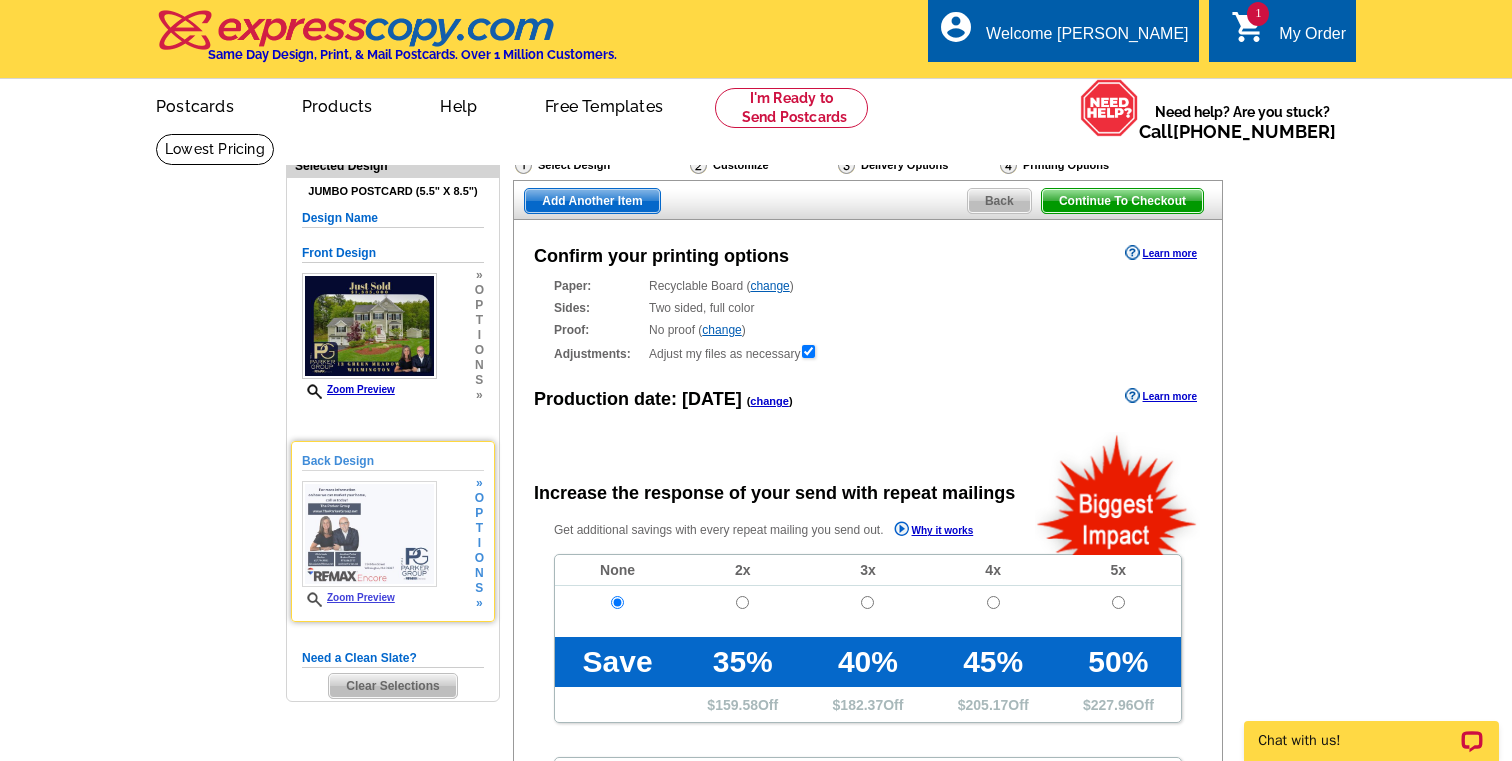 click at bounding box center [369, 534] 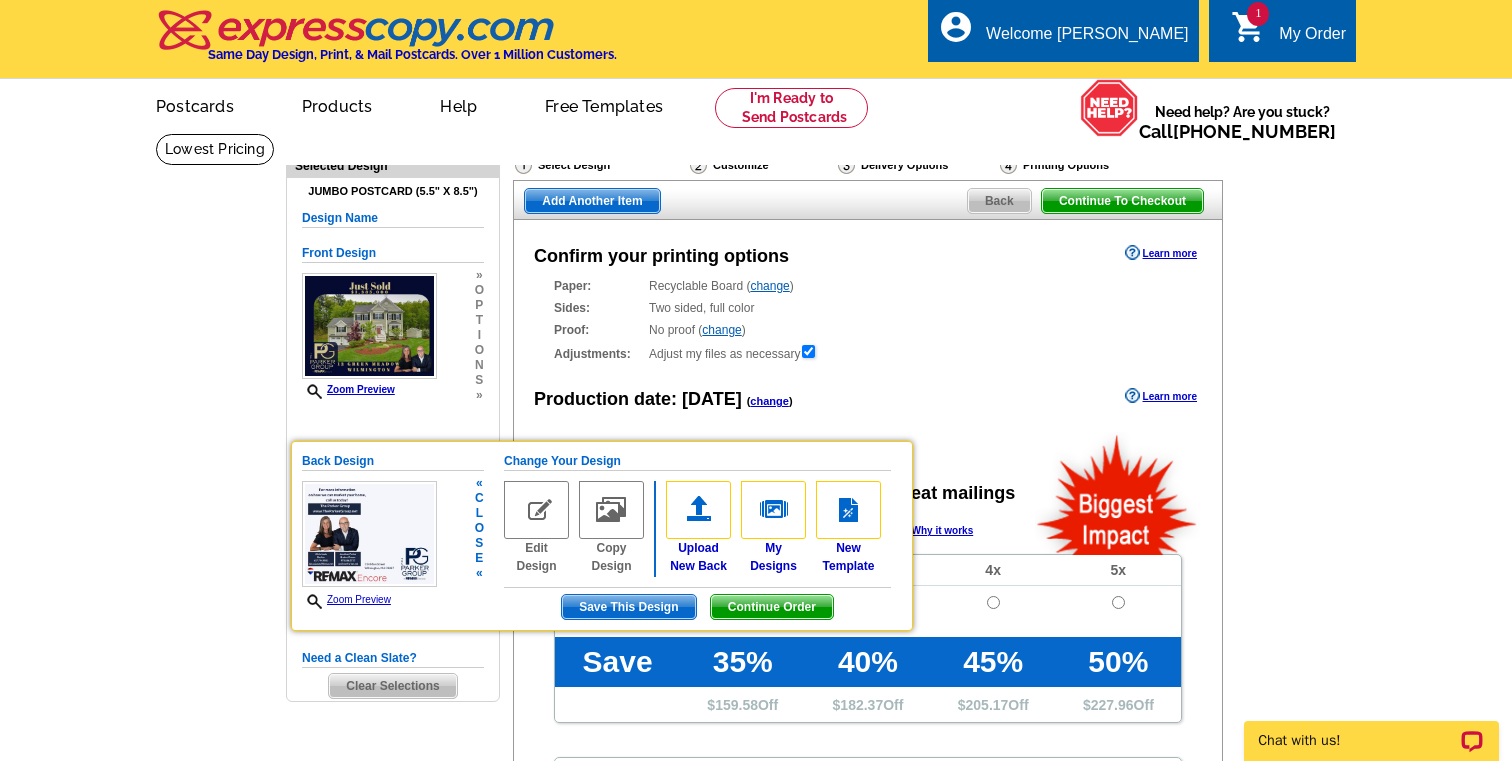 click on "Zoom Preview" at bounding box center (346, 599) 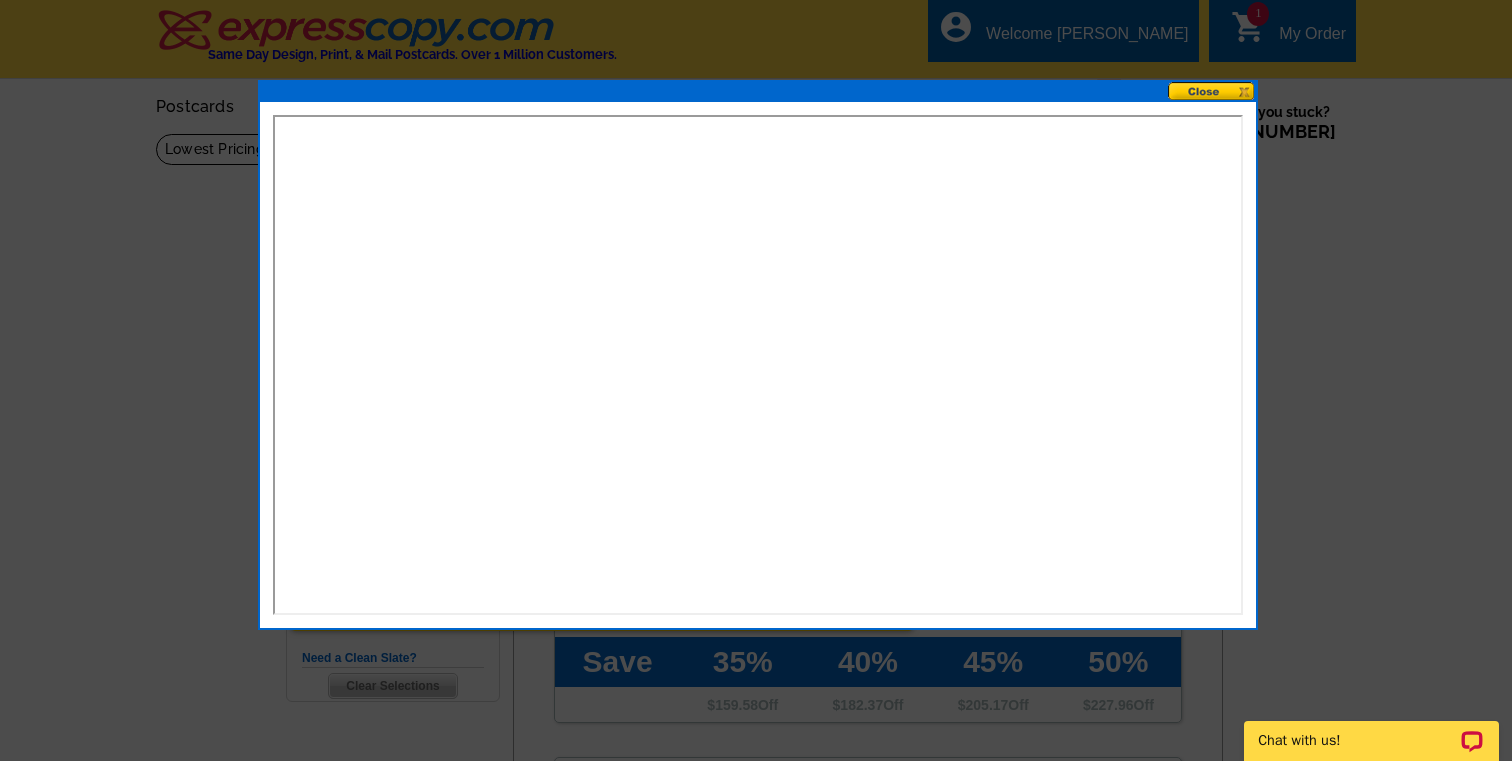 click at bounding box center (1212, 91) 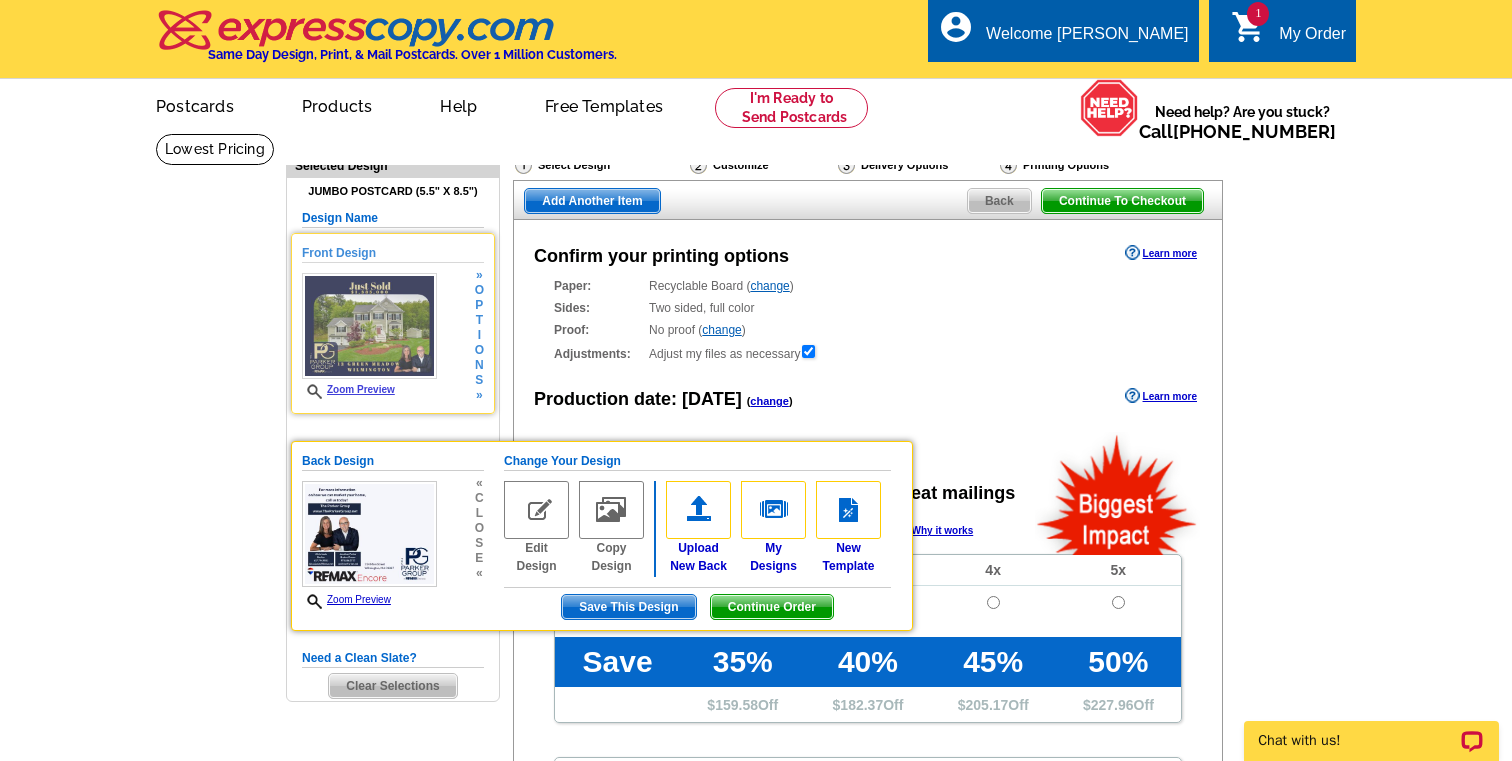 click at bounding box center (369, 326) 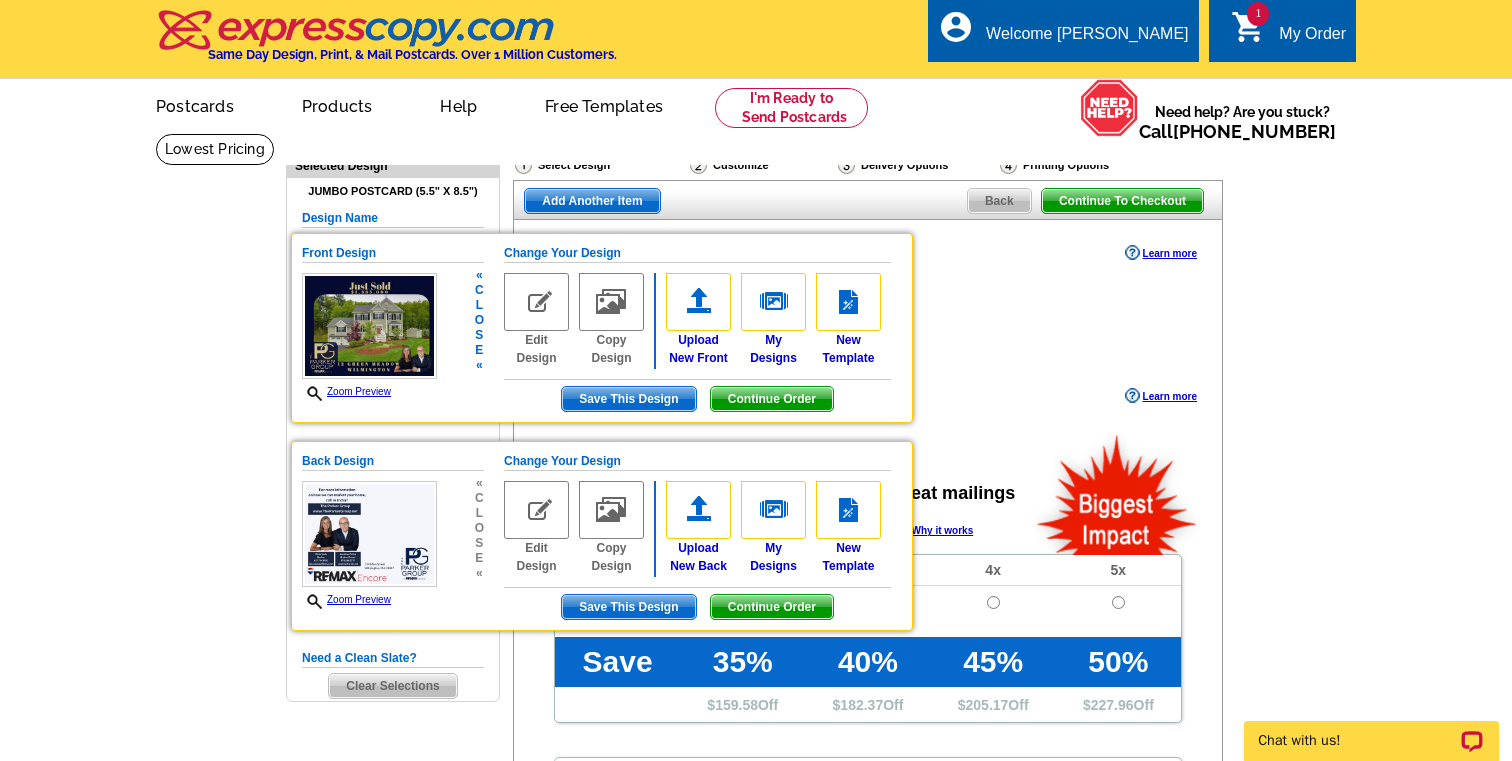 click on "Zoom Preview" at bounding box center [369, 392] 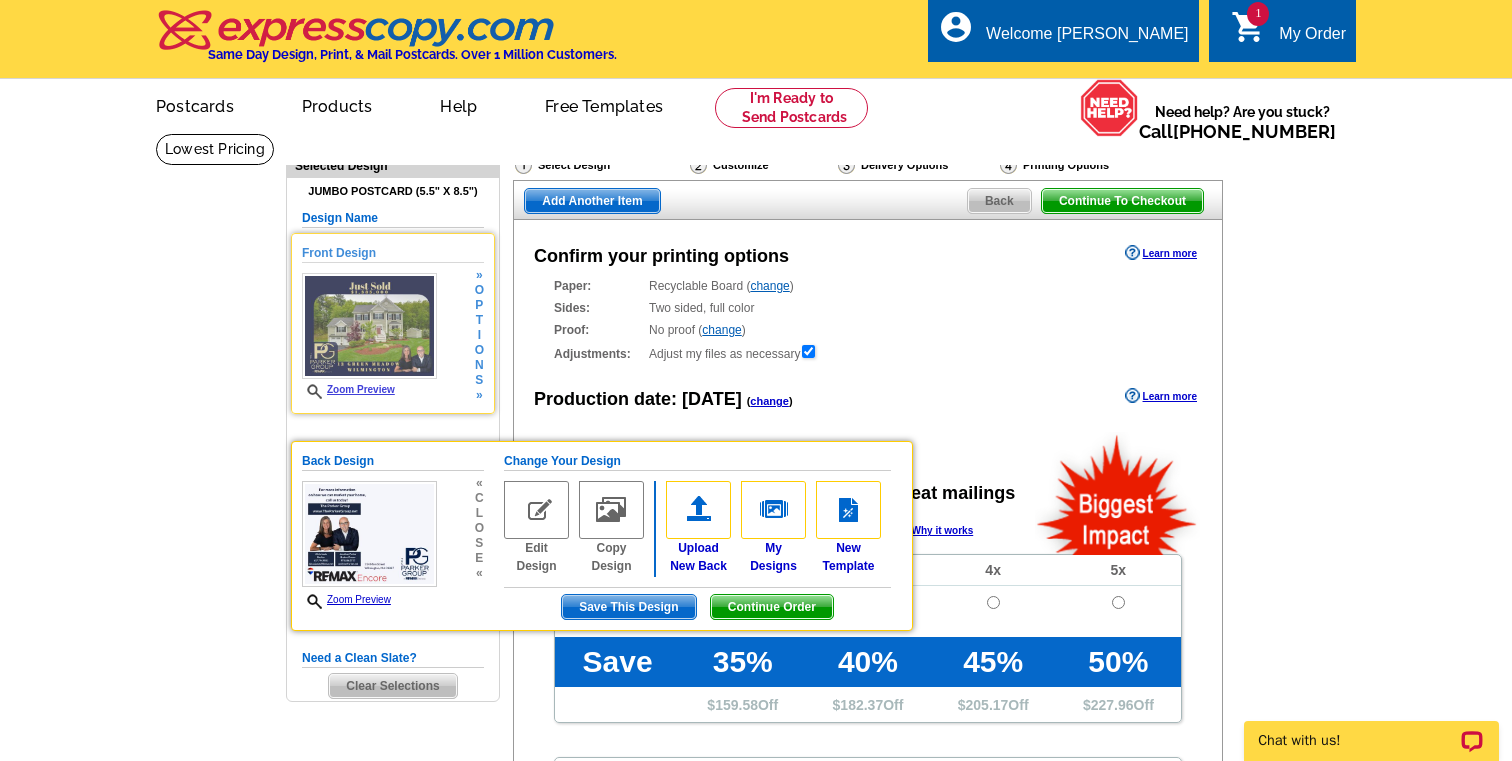 click on "Zoom Preview" at bounding box center (348, 389) 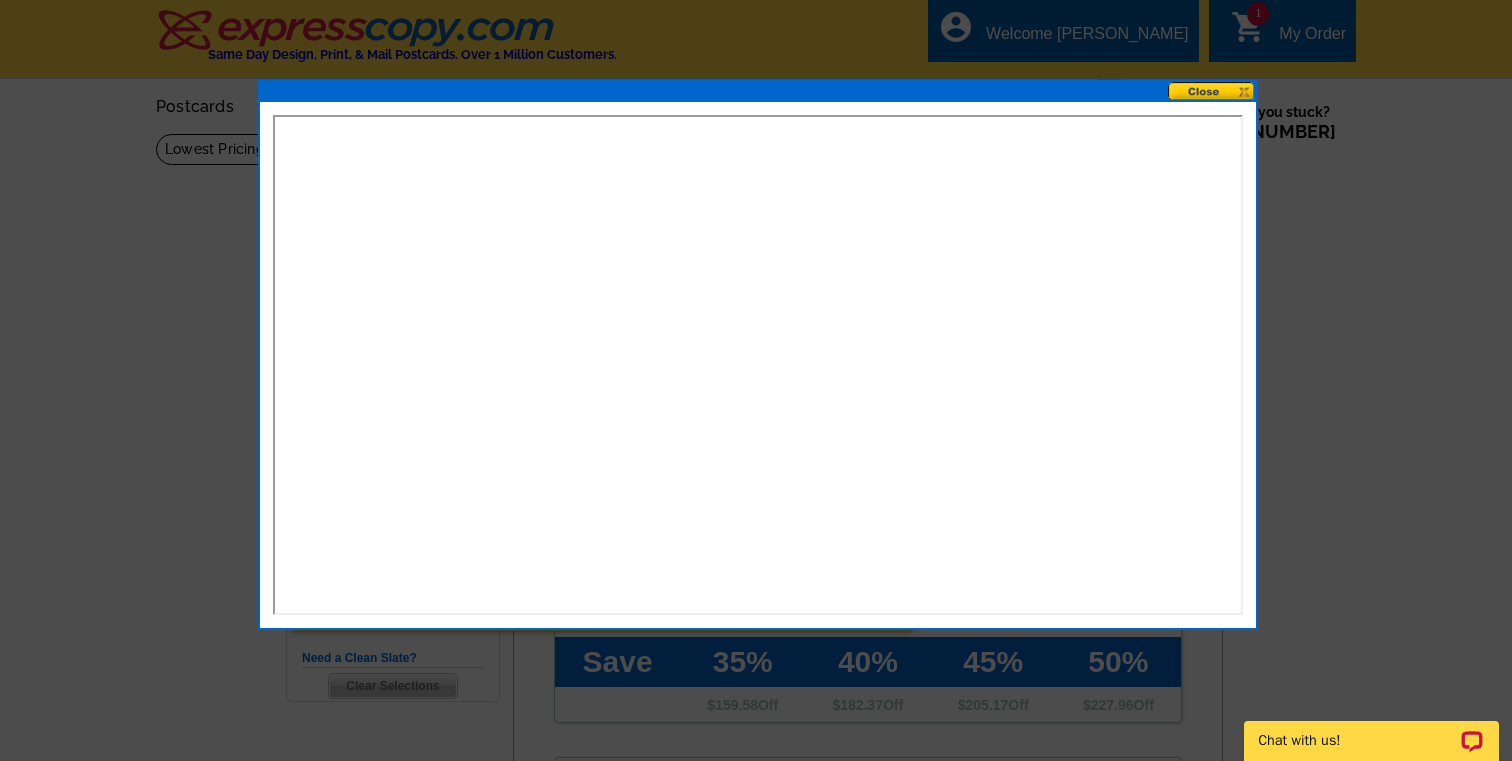 click at bounding box center [1212, 91] 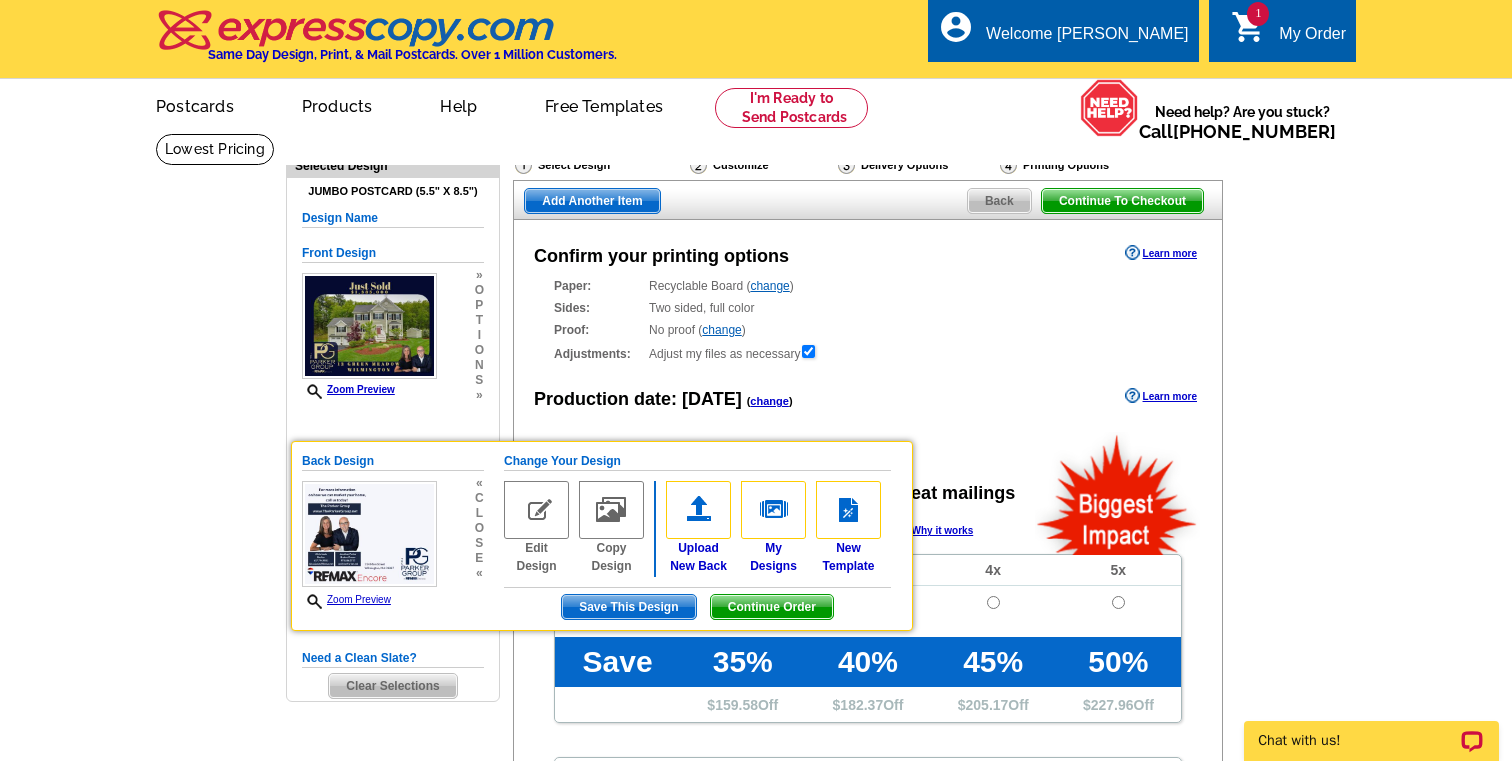 click on "Adjustments:  Adjust my files as necessary" at bounding box center (868, 353) 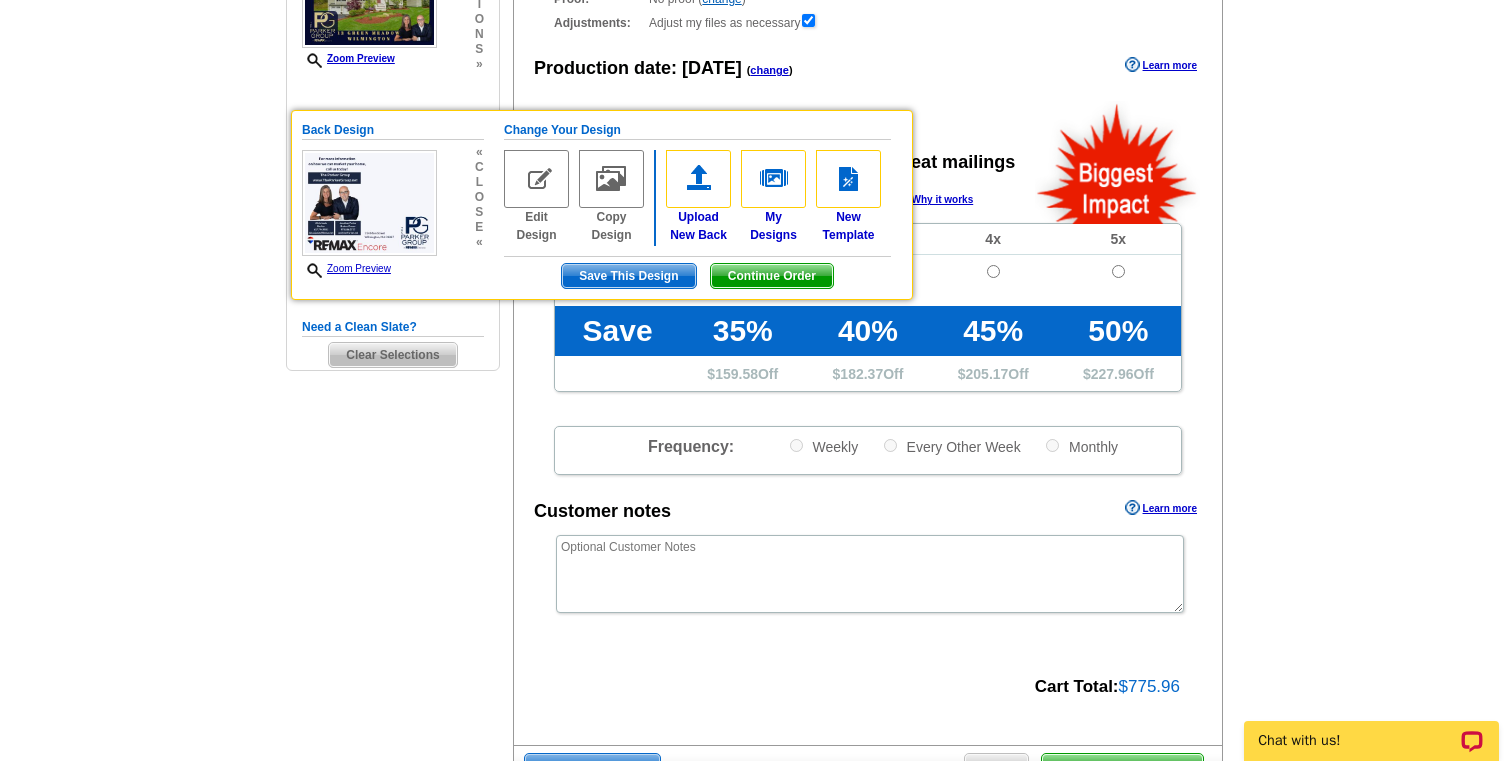 scroll, scrollTop: 516, scrollLeft: 0, axis: vertical 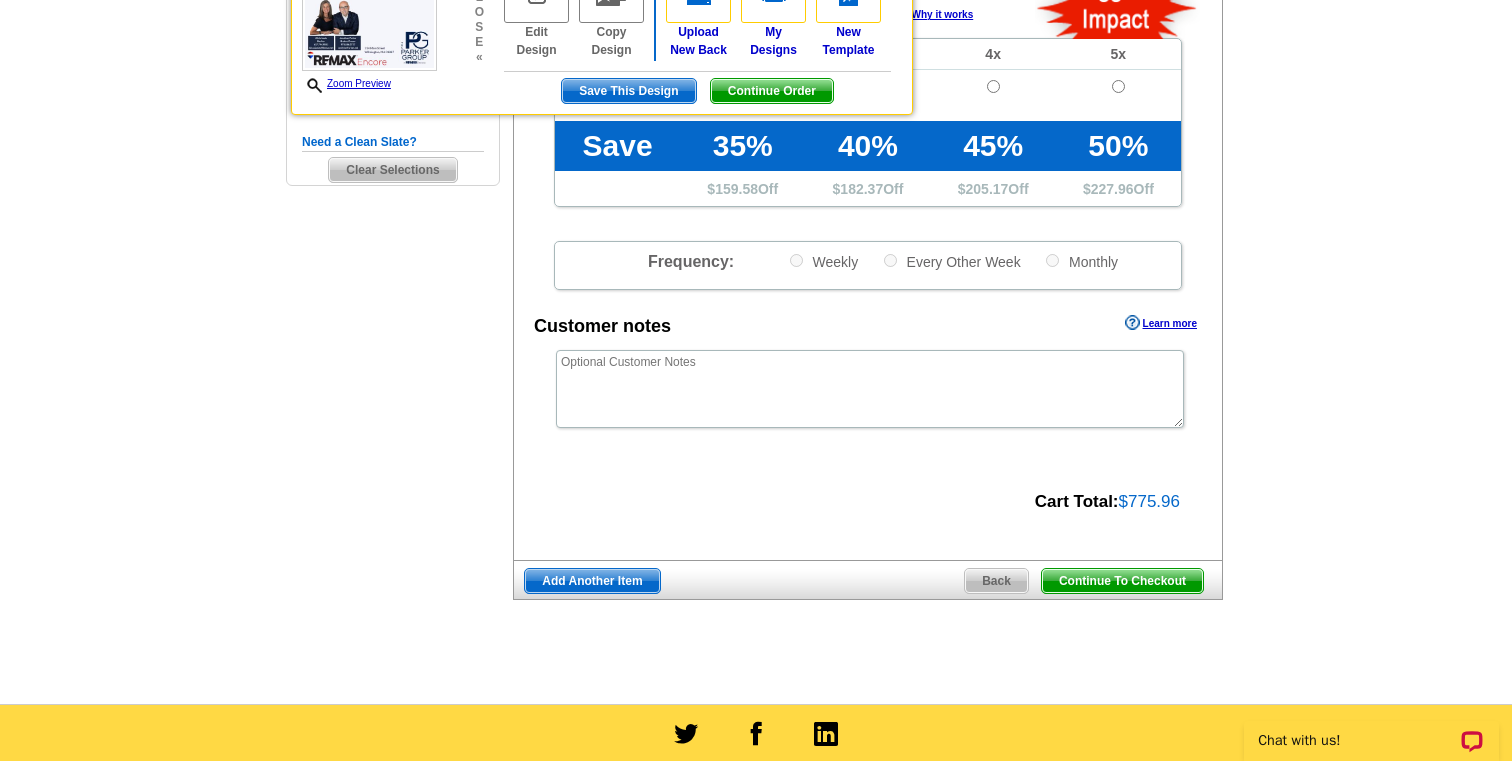 click on "Continue To Checkout" at bounding box center (1122, 581) 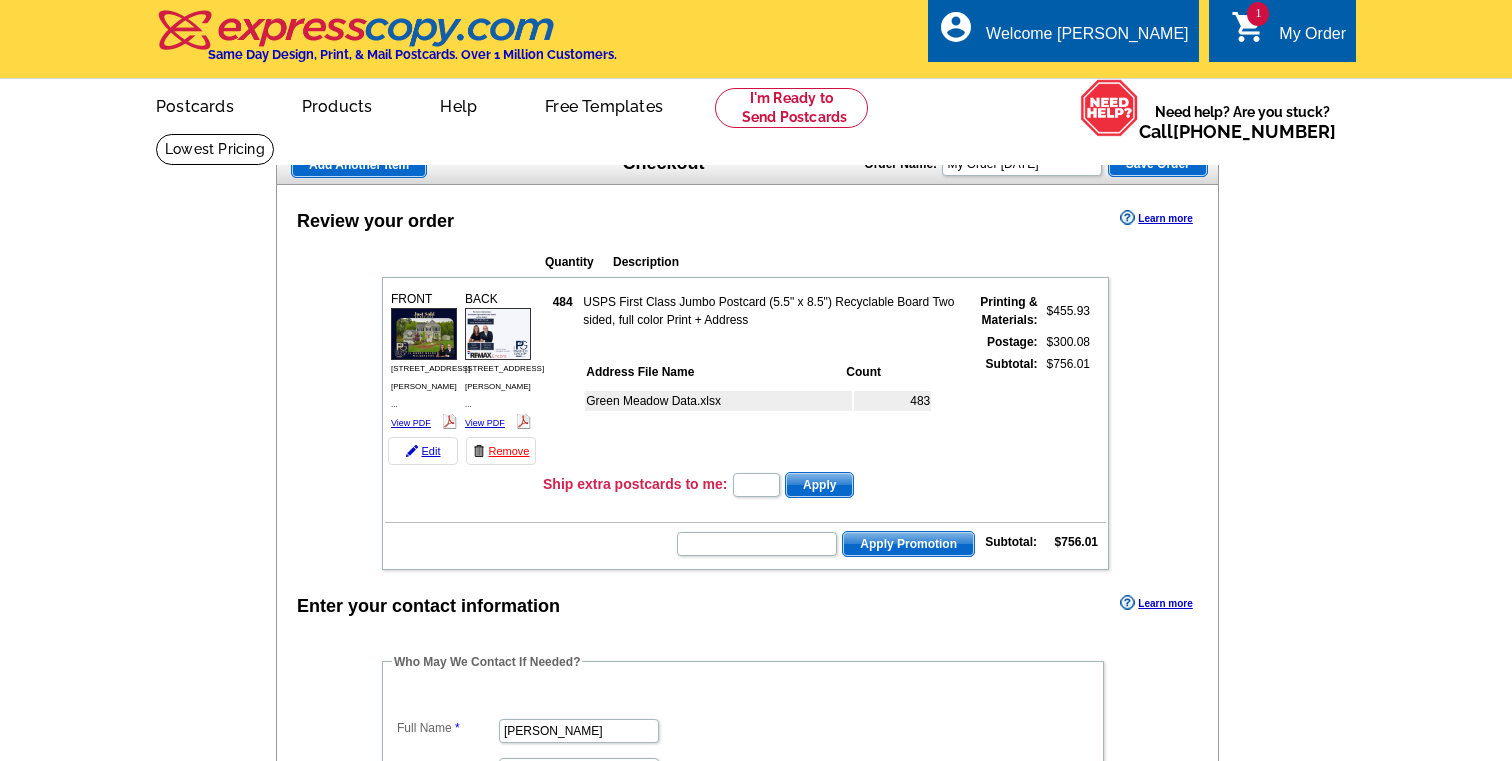 scroll, scrollTop: 0, scrollLeft: 0, axis: both 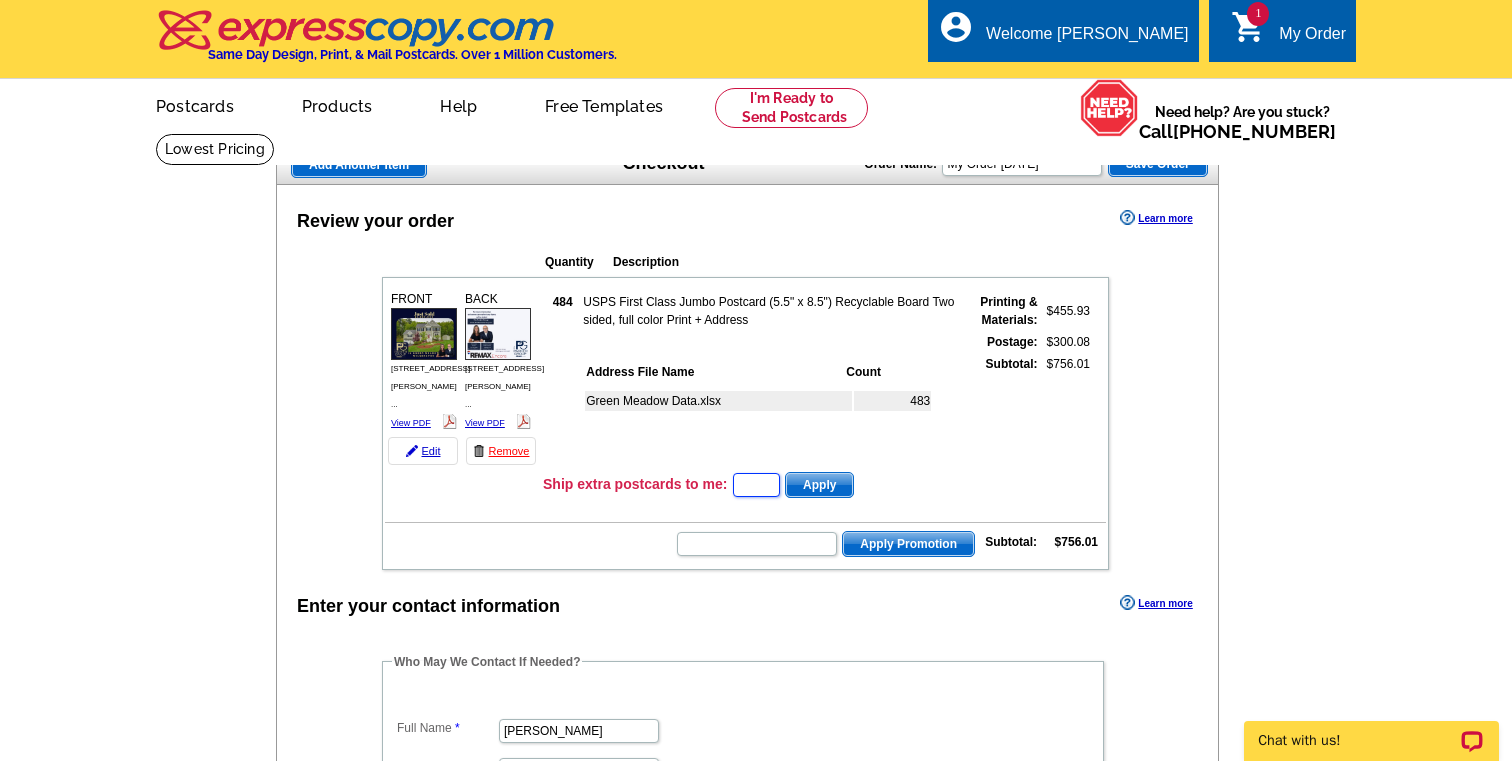 click at bounding box center [756, 485] 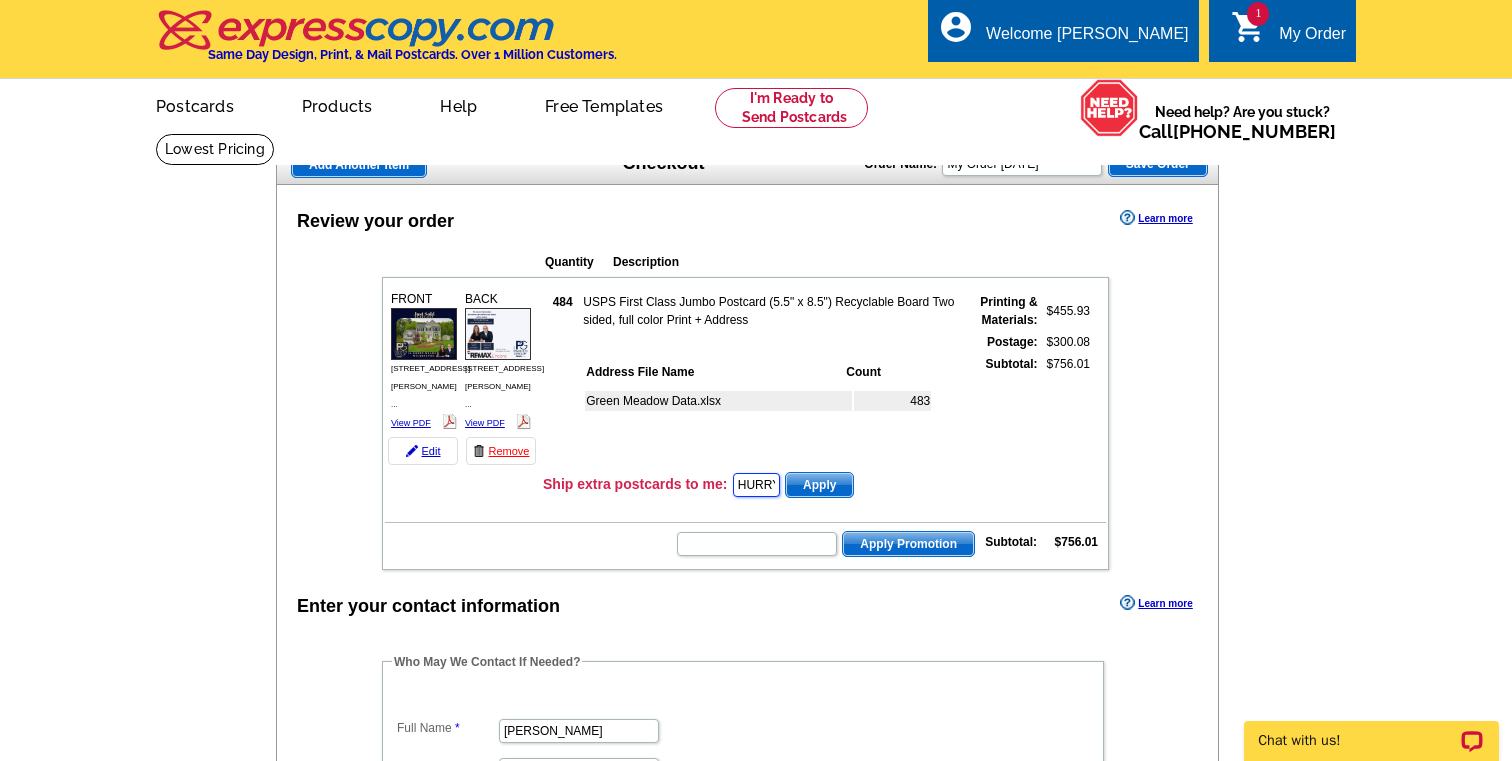 scroll, scrollTop: 0, scrollLeft: 27, axis: horizontal 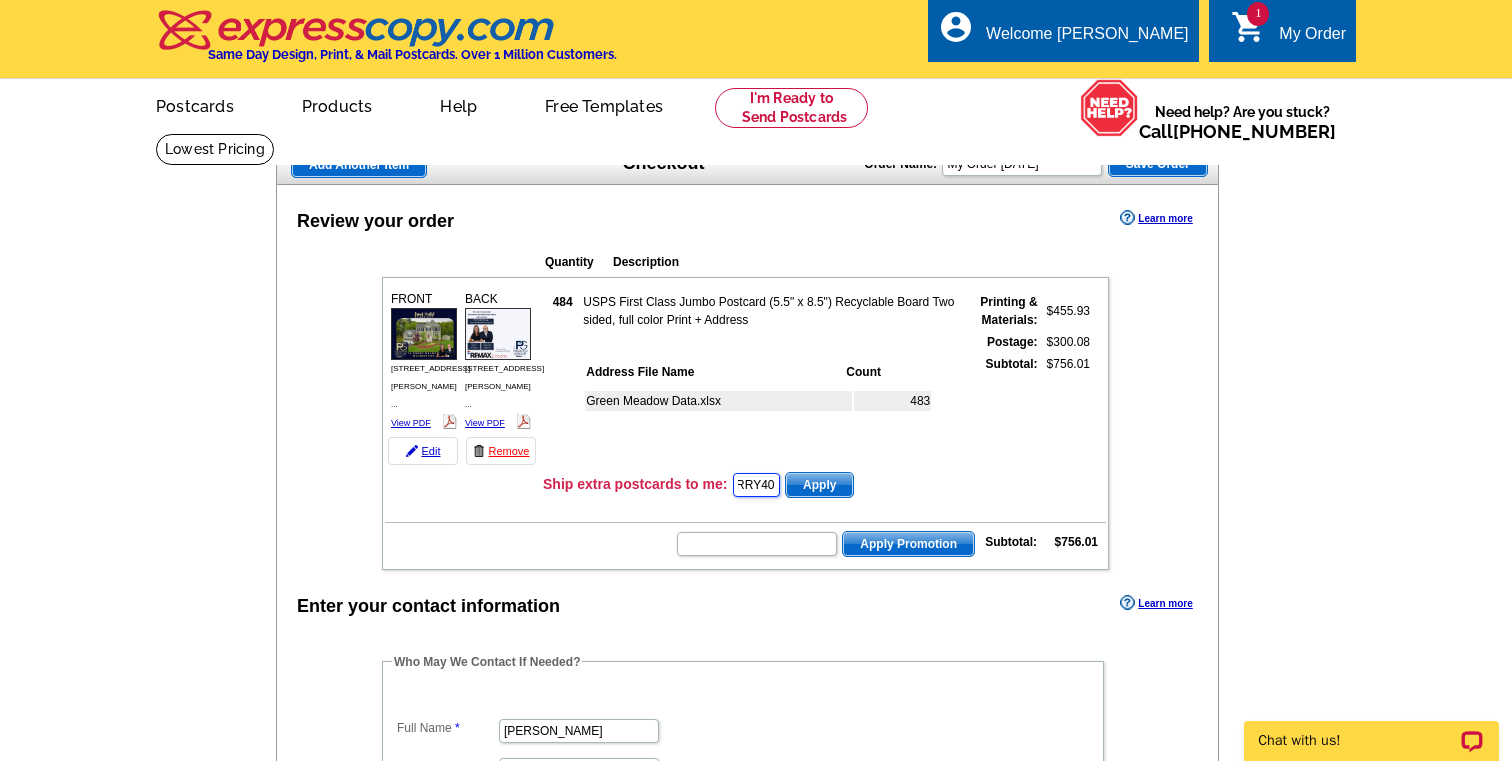 type on "HURRY40" 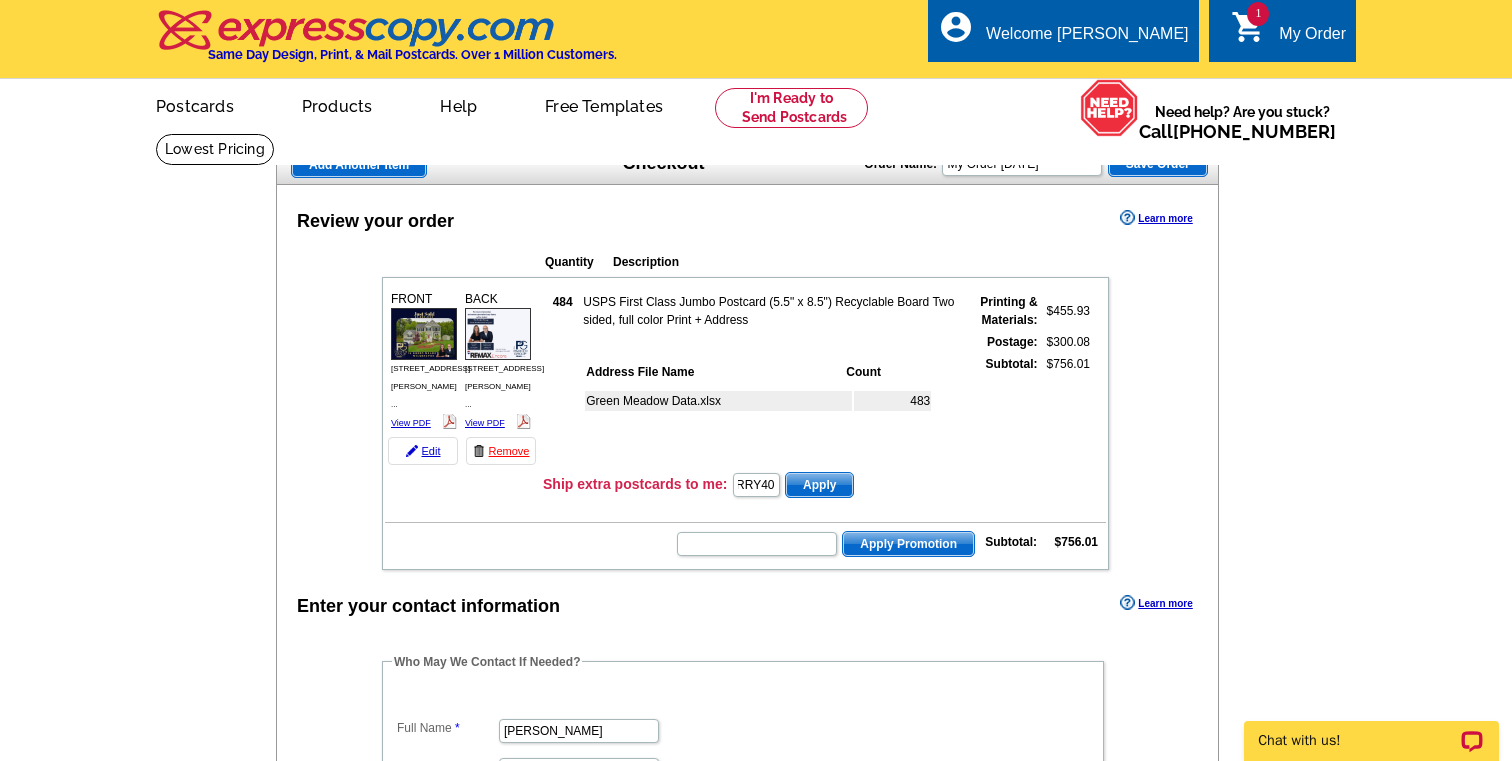 scroll, scrollTop: 0, scrollLeft: 0, axis: both 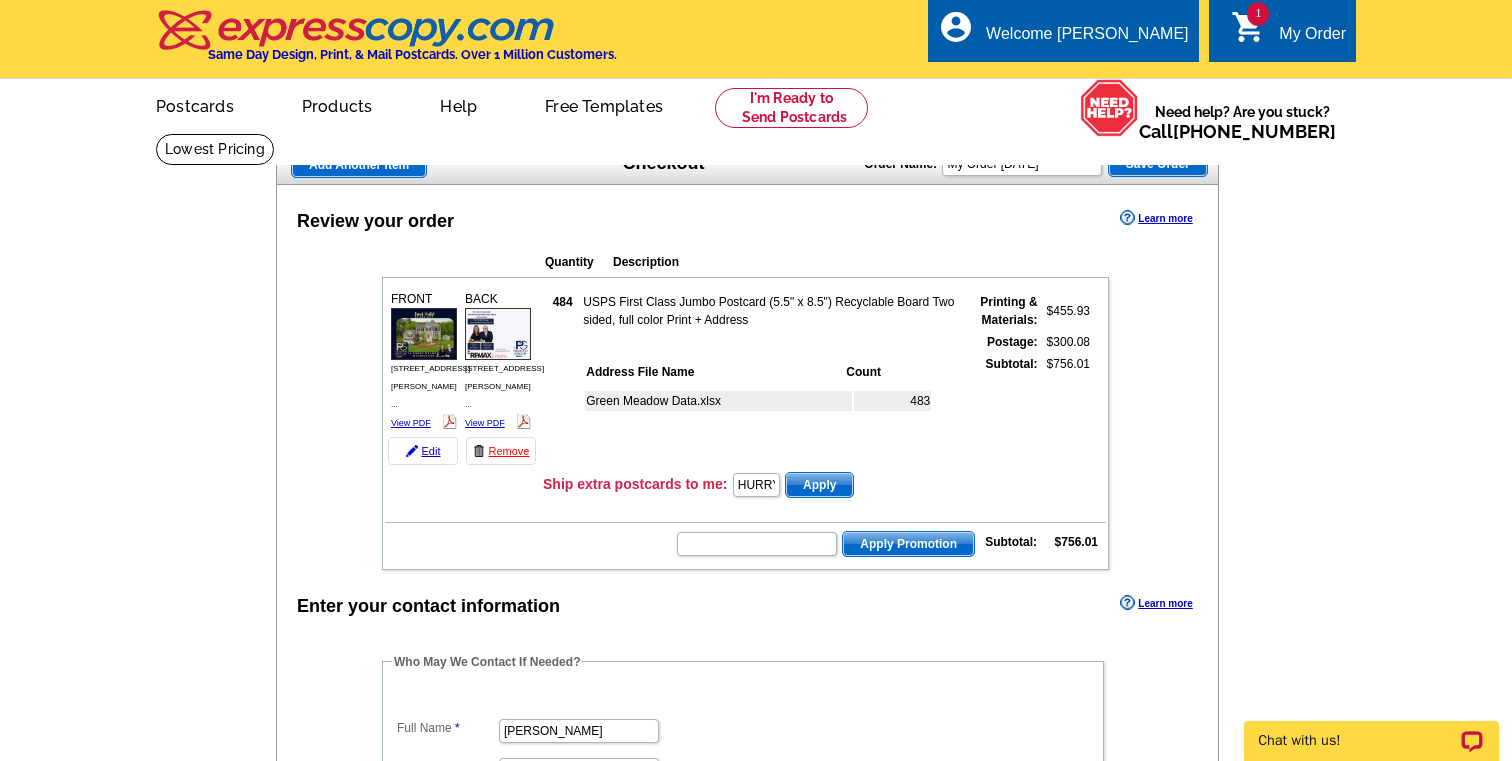 click on "Apply" at bounding box center [819, 485] 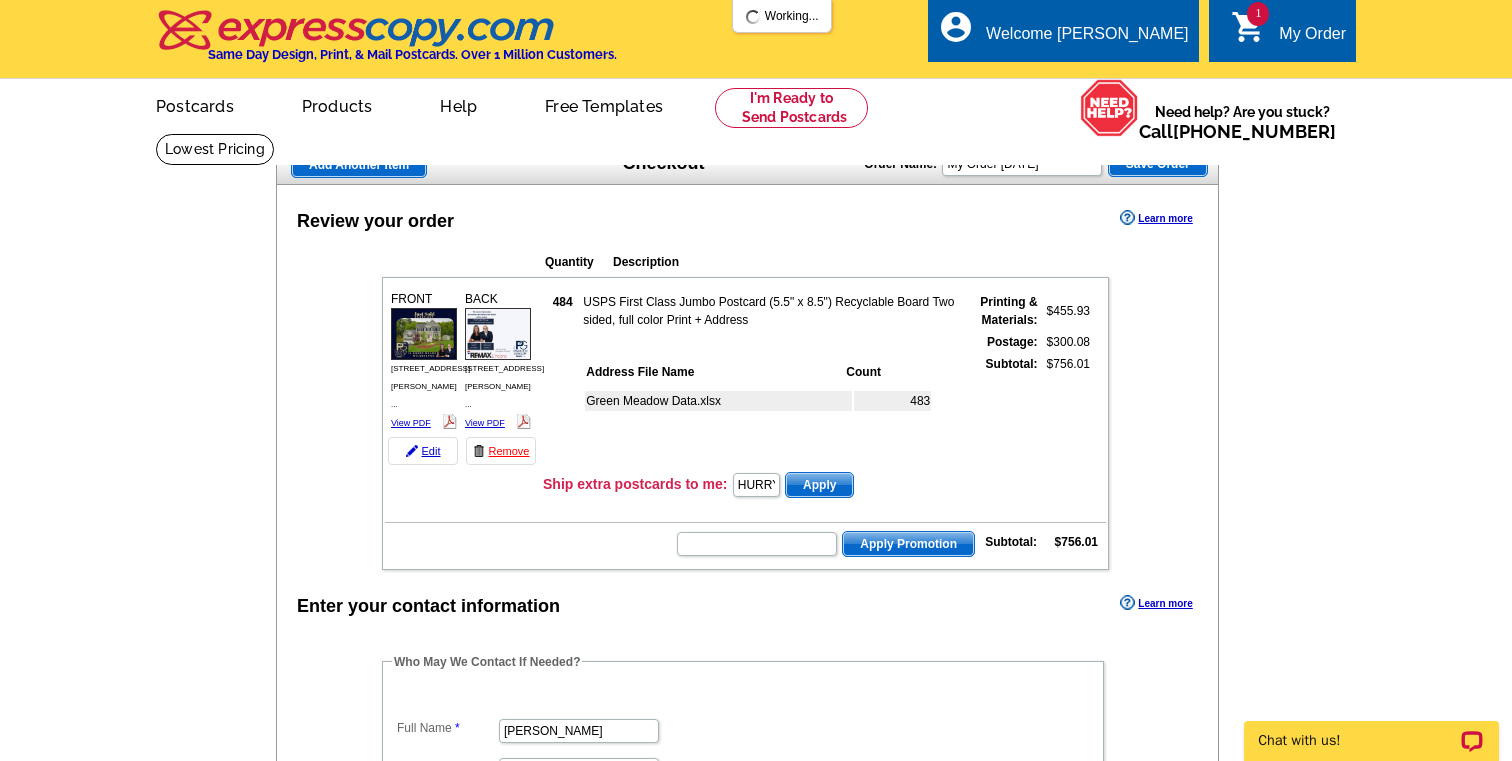 scroll, scrollTop: 0, scrollLeft: 0, axis: both 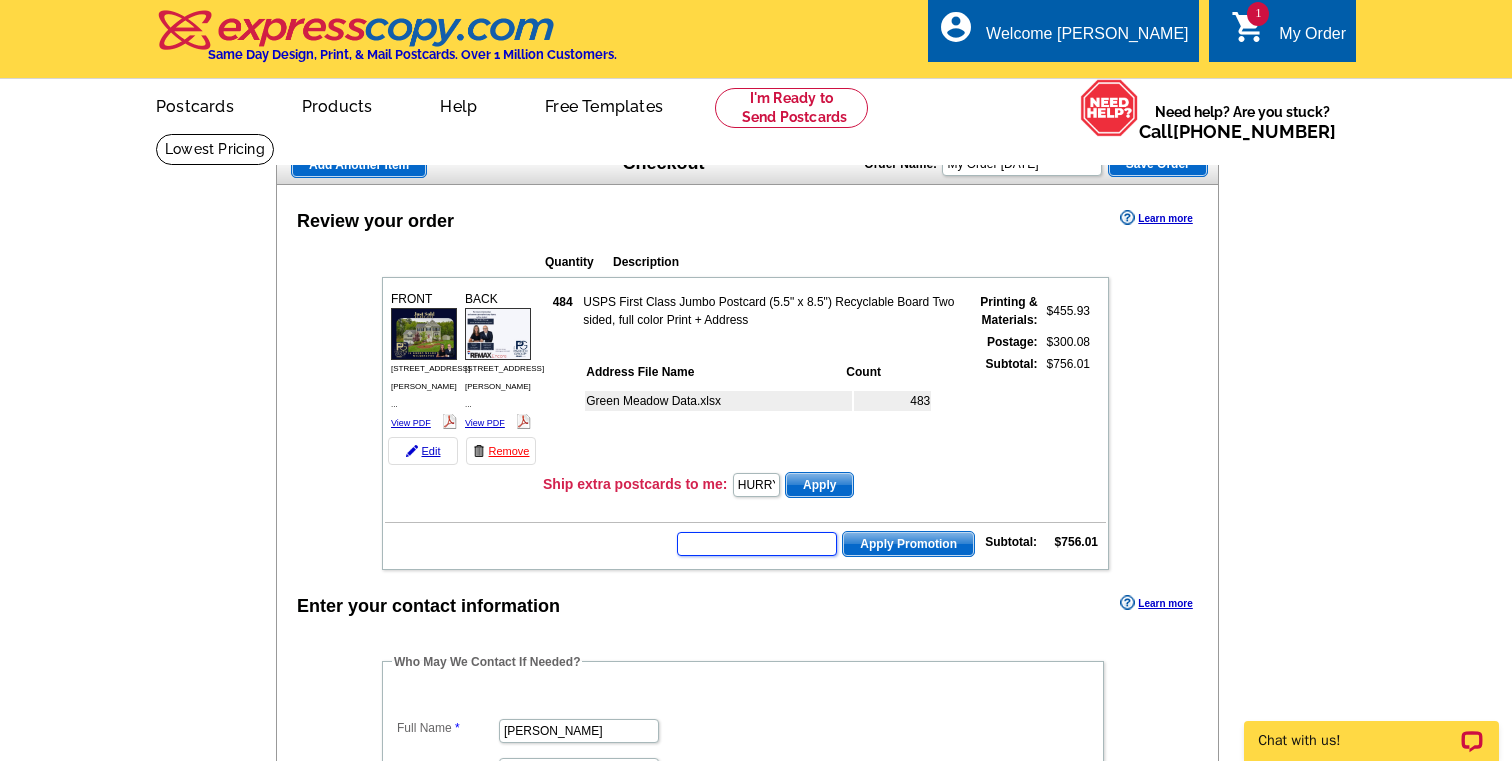 click at bounding box center (757, 544) 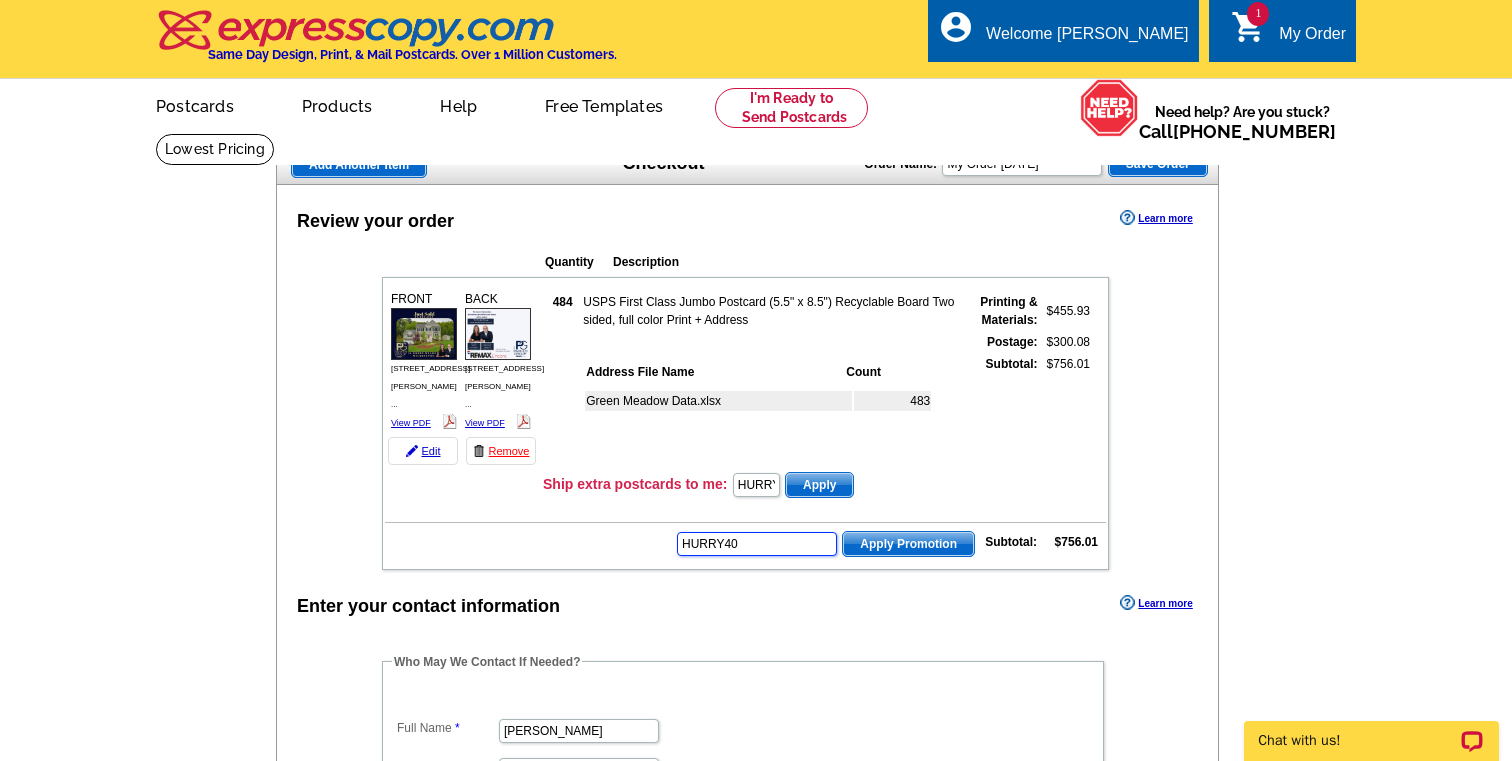 type on "HURRY40" 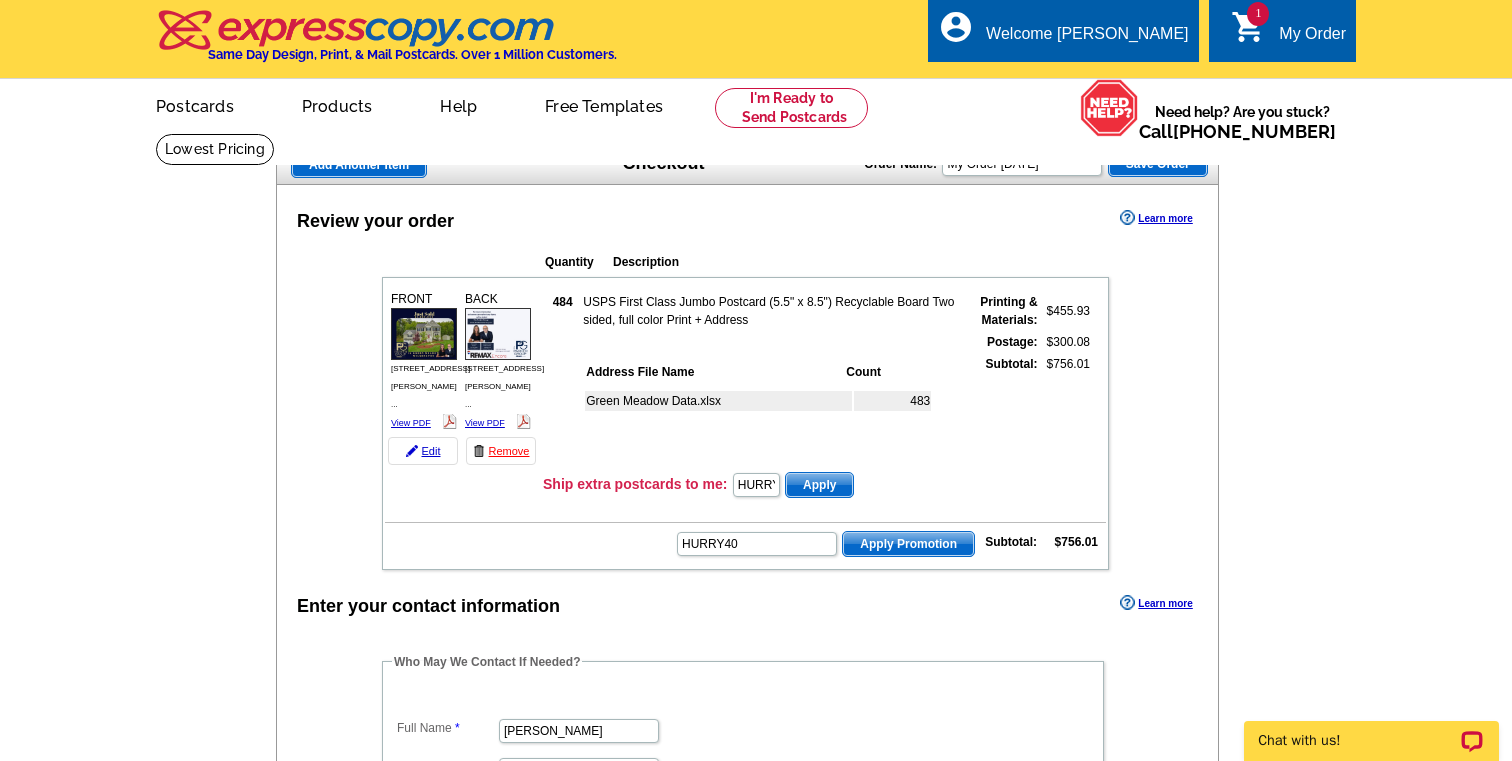 click on "Apply Promotion" at bounding box center [908, 544] 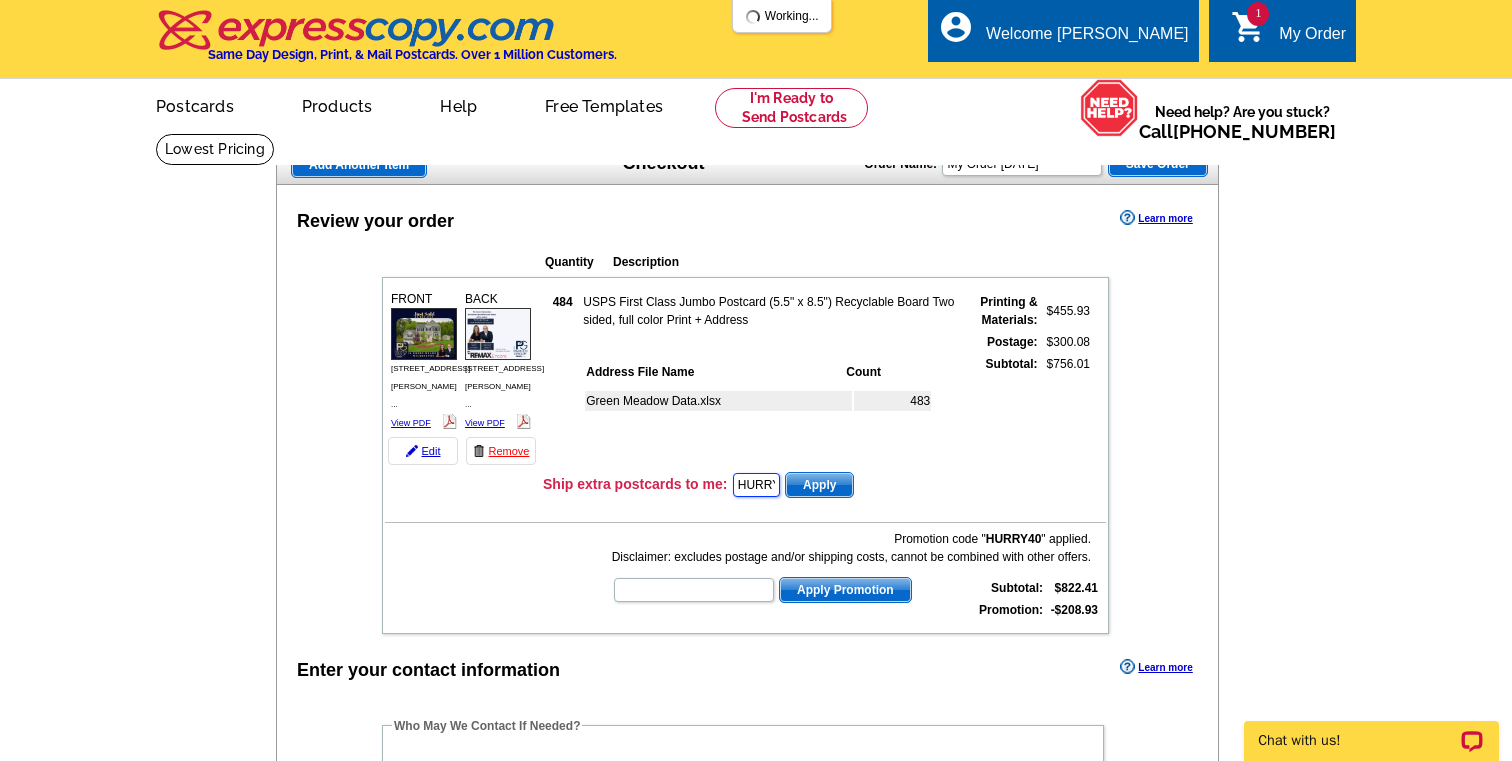 scroll, scrollTop: 0, scrollLeft: 27, axis: horizontal 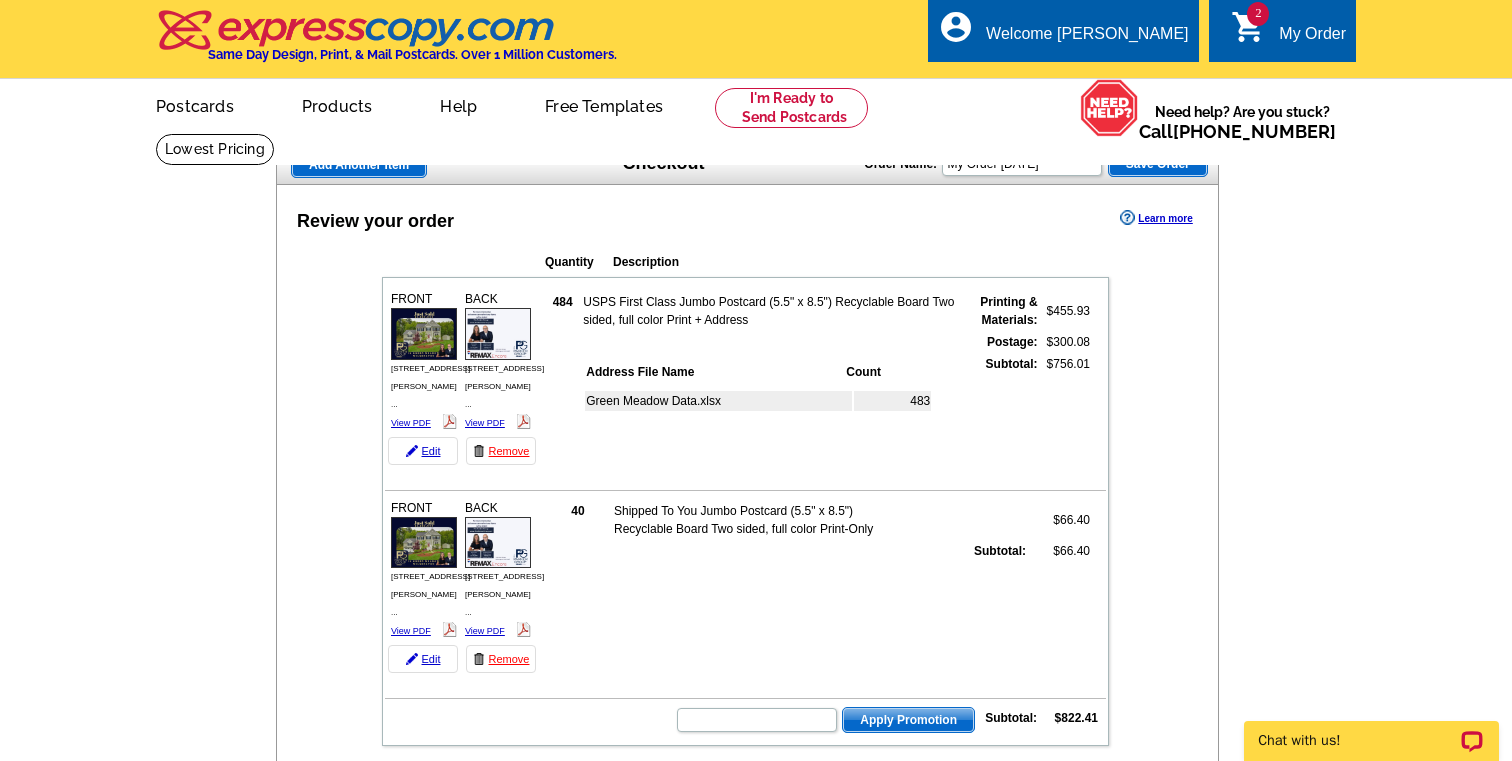 click on "40
Shipped To You Jumbo Postcard (5.5" x 8.5") Recyclable Board Two sided, full color Print-Only
$66.40
Subtotal:
$66.40" at bounding box center [824, 584] 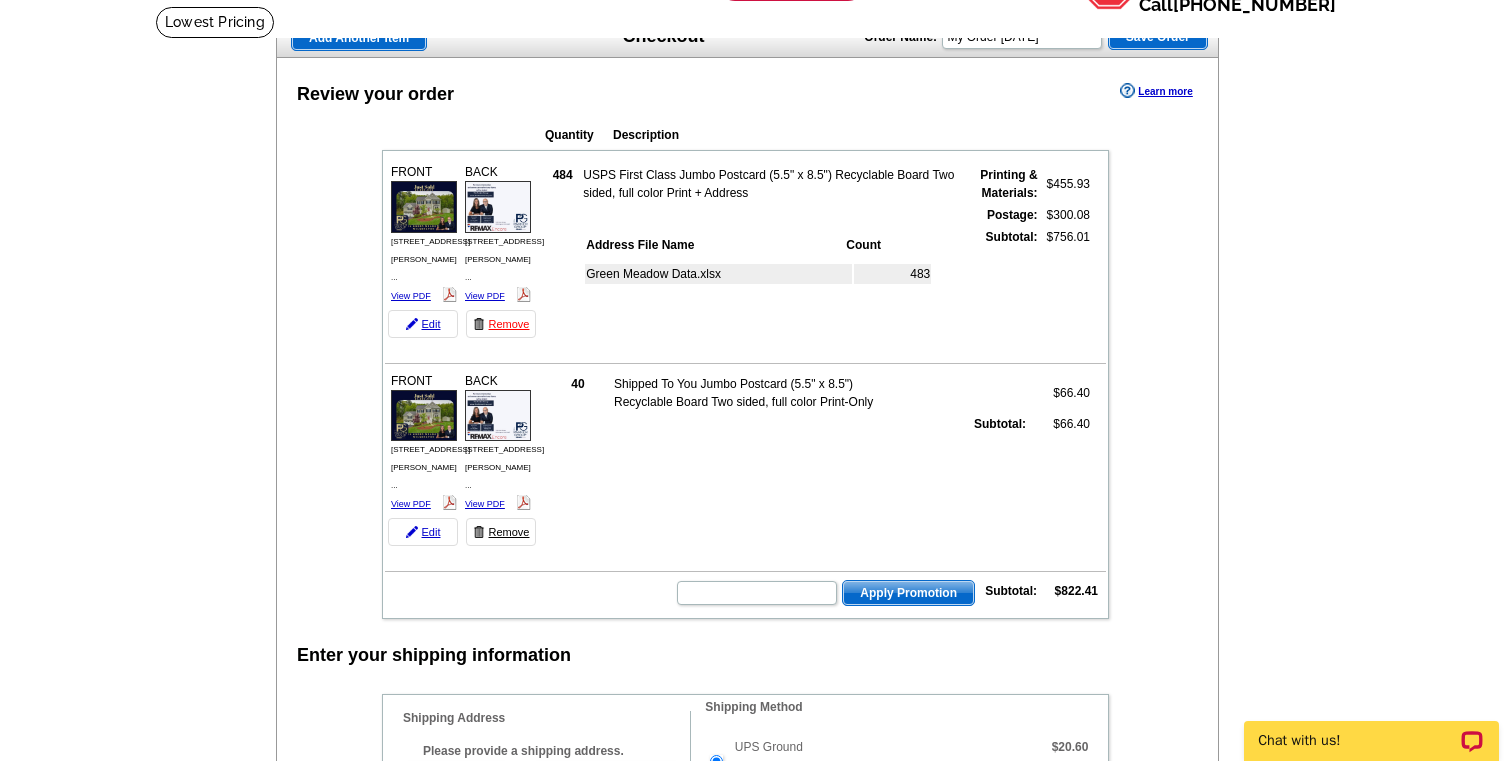 click on "Remove" at bounding box center [501, 532] 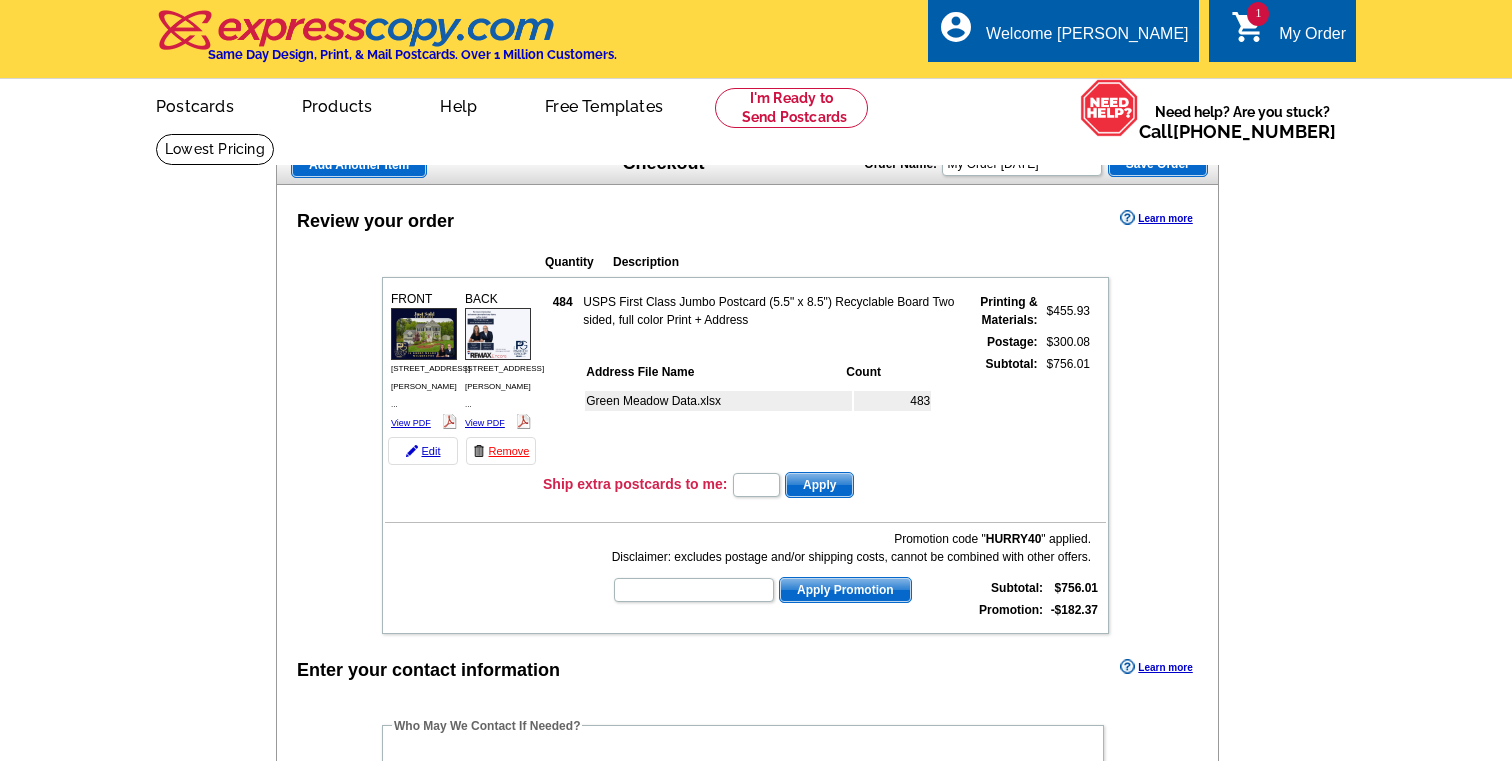 scroll, scrollTop: 0, scrollLeft: 0, axis: both 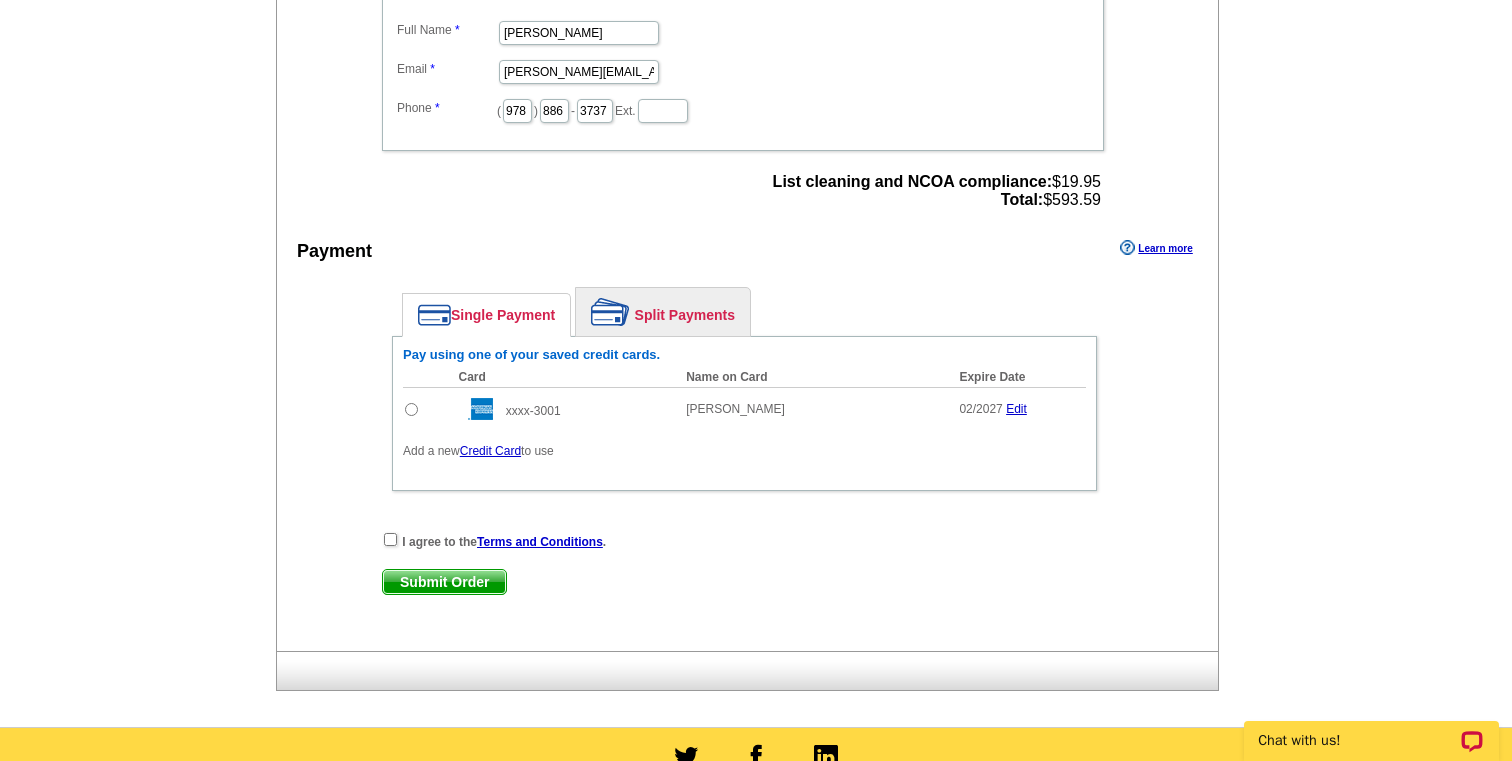 click at bounding box center (411, 409) 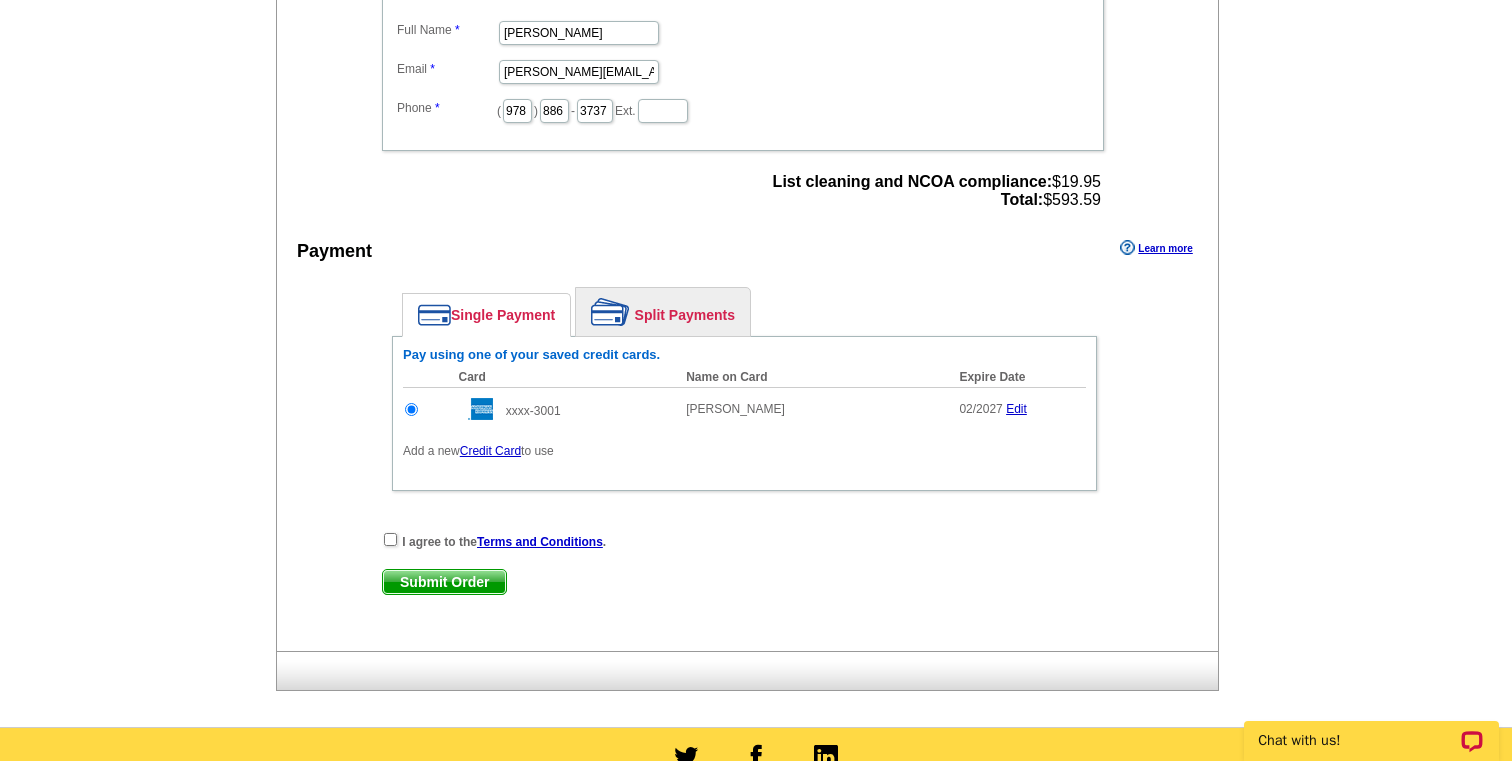 scroll, scrollTop: 0, scrollLeft: 0, axis: both 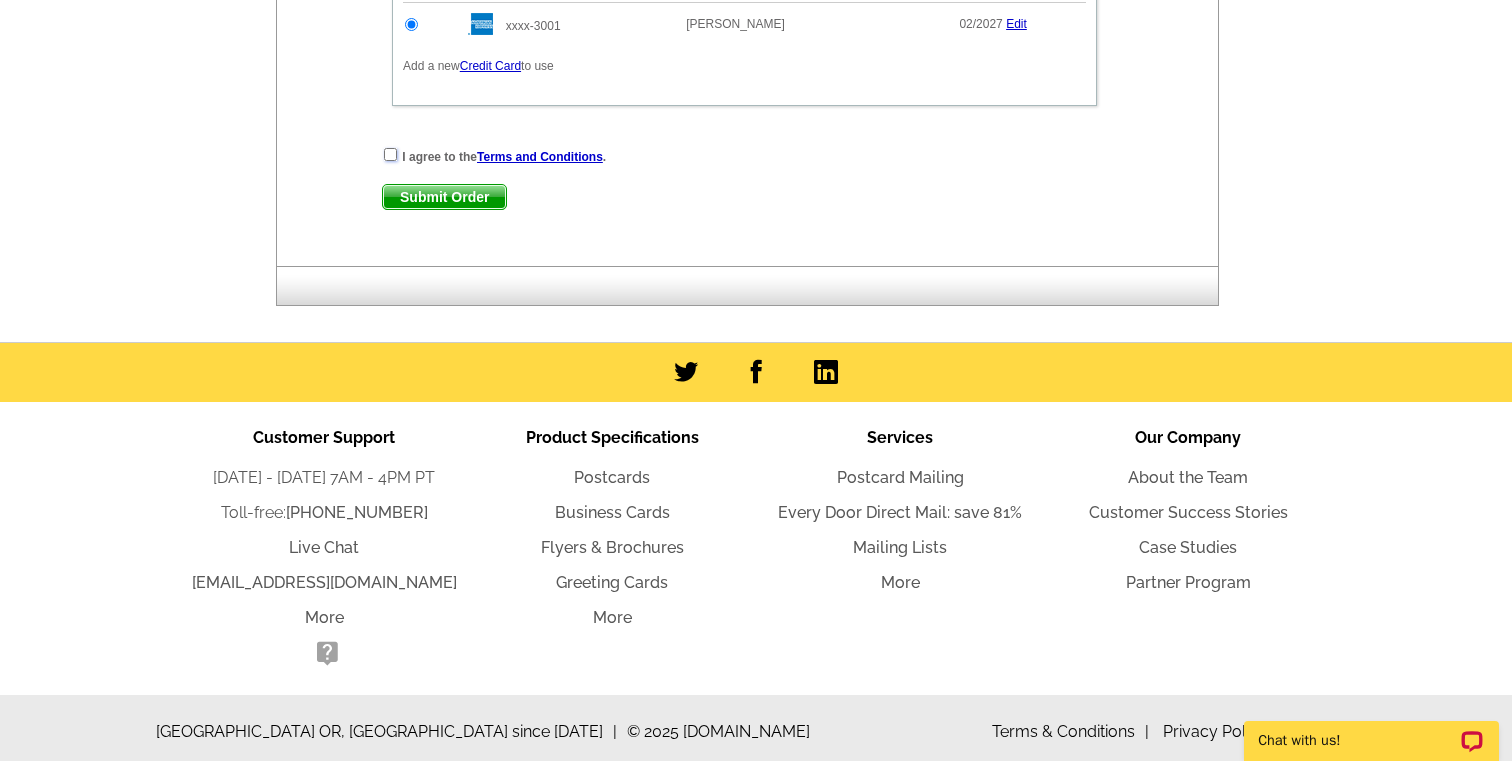 click at bounding box center [390, 154] 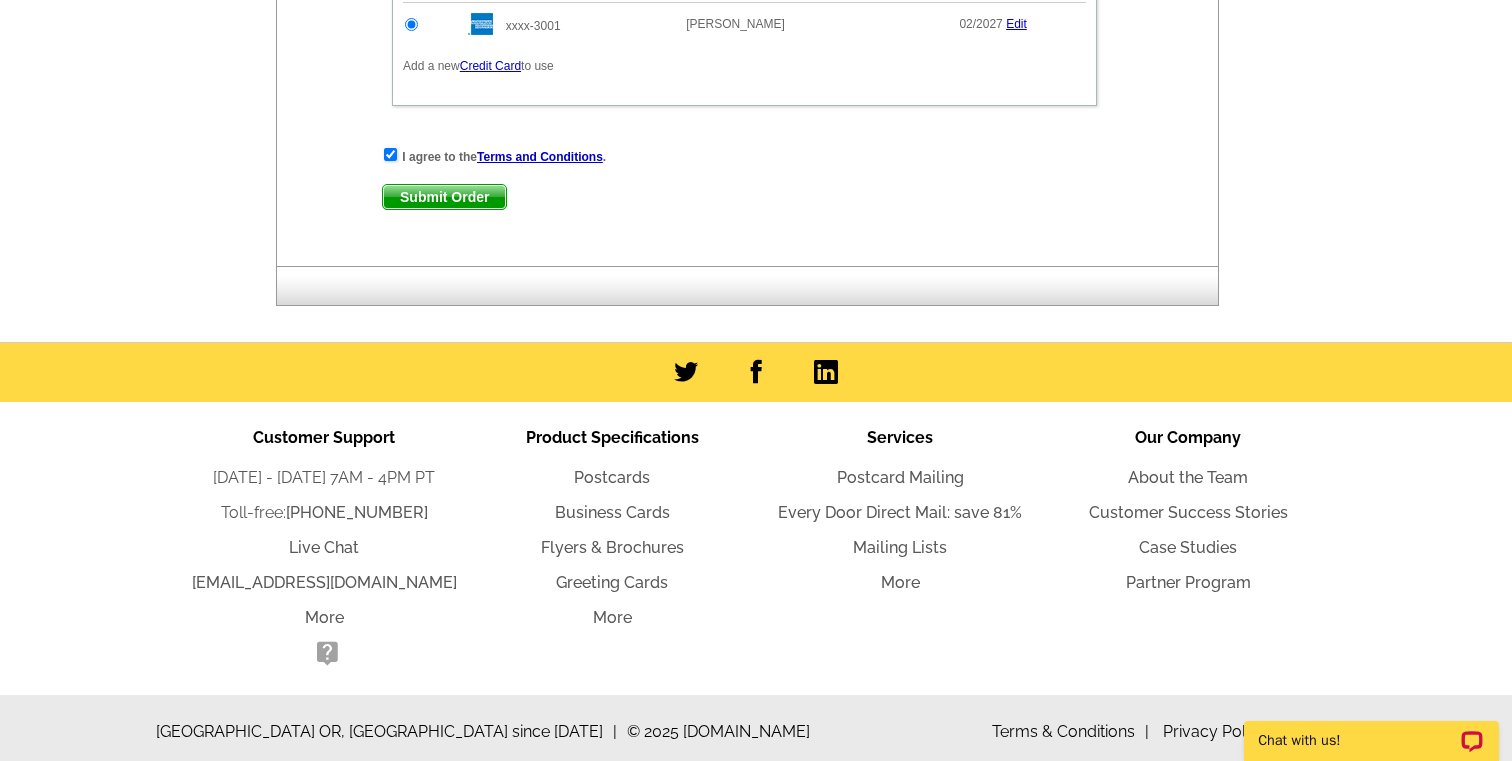 click on "Submit Order" at bounding box center (444, 197) 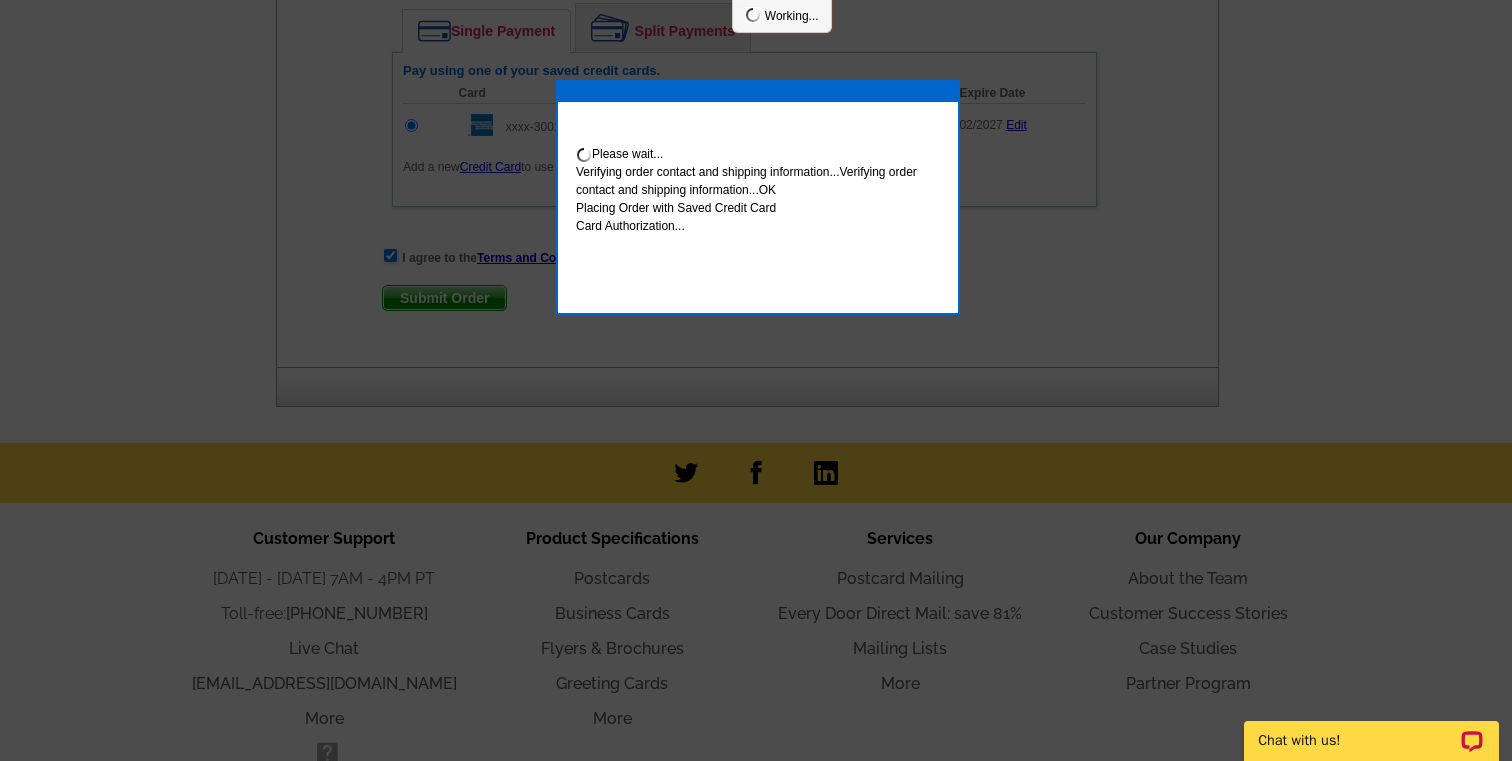scroll, scrollTop: 1248, scrollLeft: 0, axis: vertical 